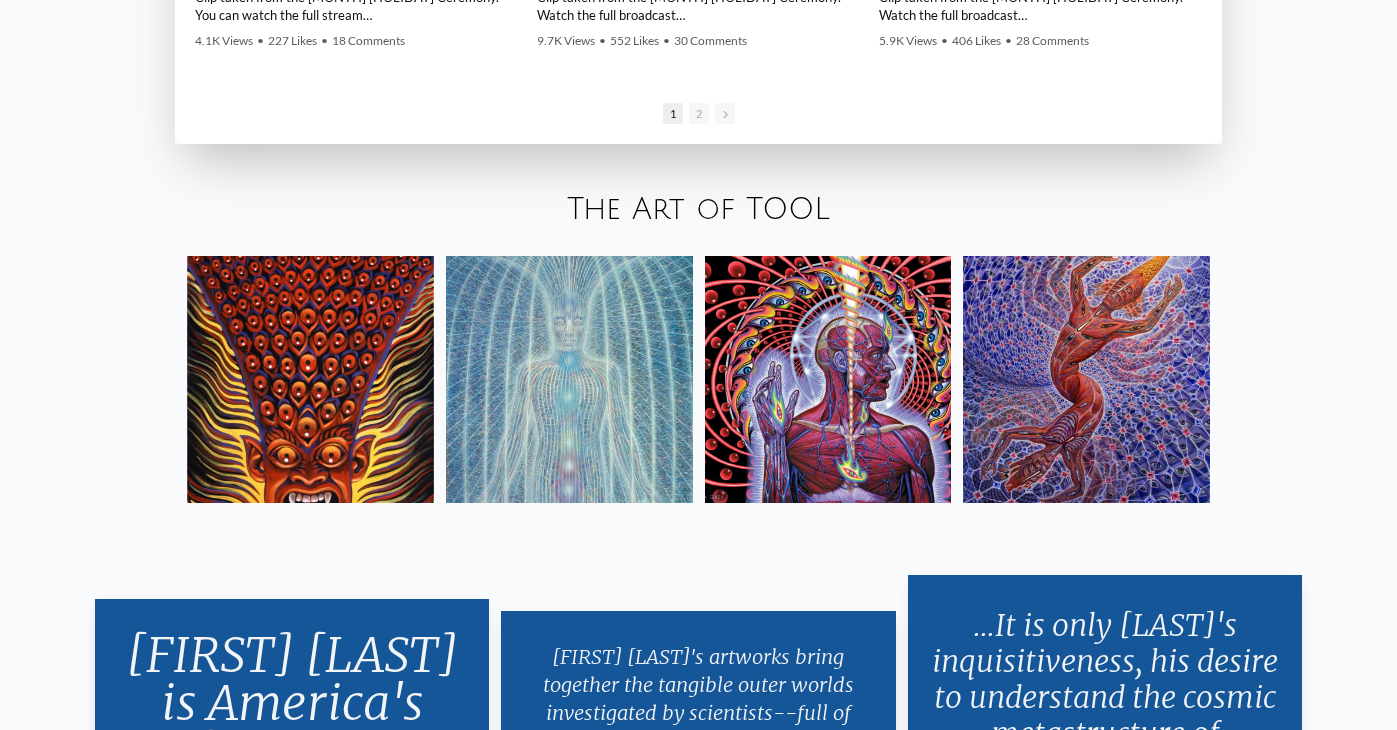 scroll, scrollTop: 3376, scrollLeft: 0, axis: vertical 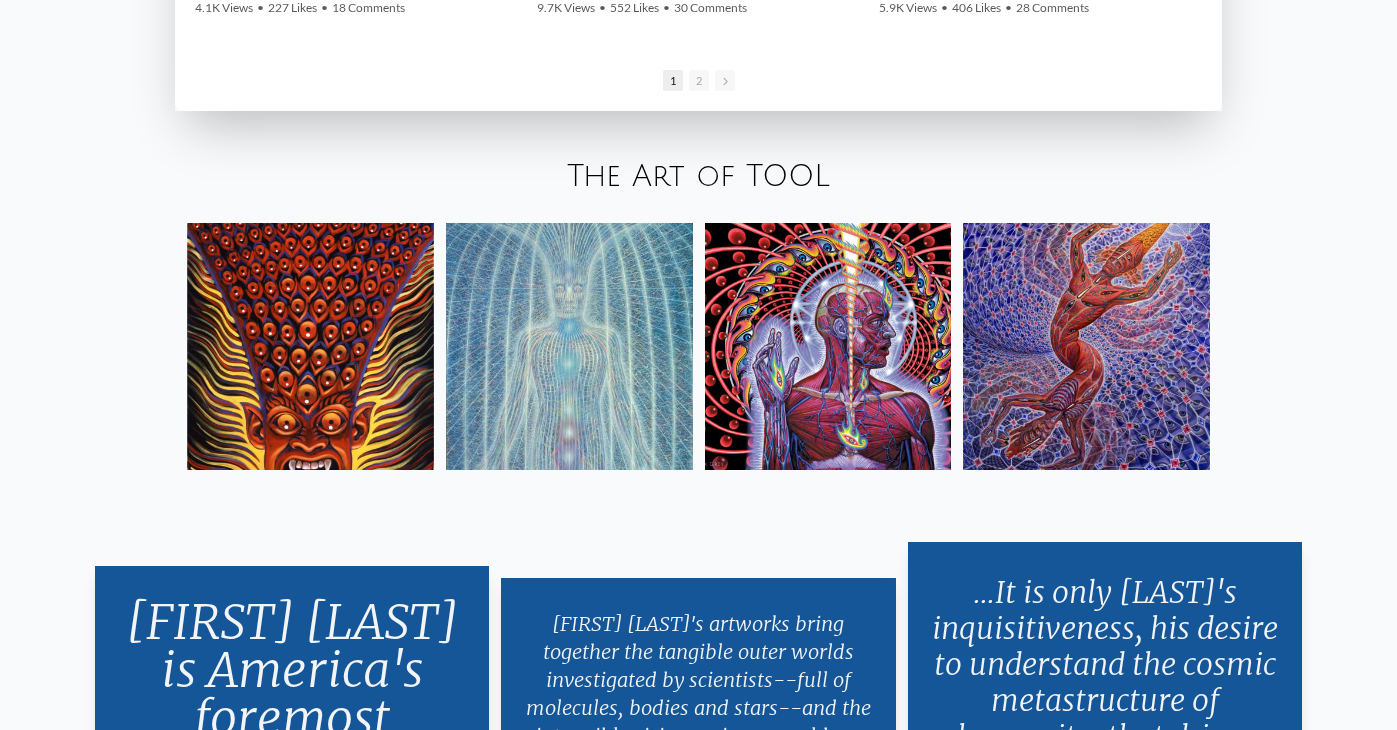 click at bounding box center [569, 346] 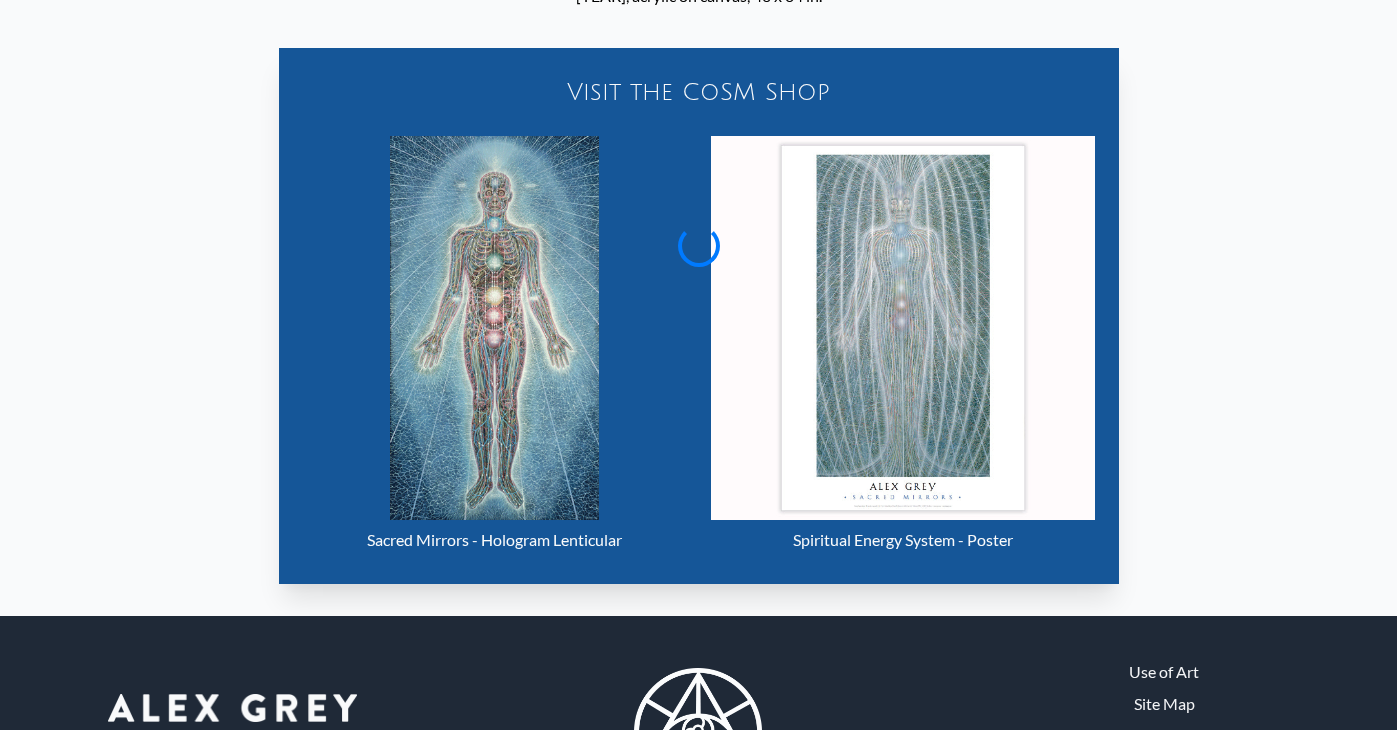 scroll, scrollTop: 302, scrollLeft: 0, axis: vertical 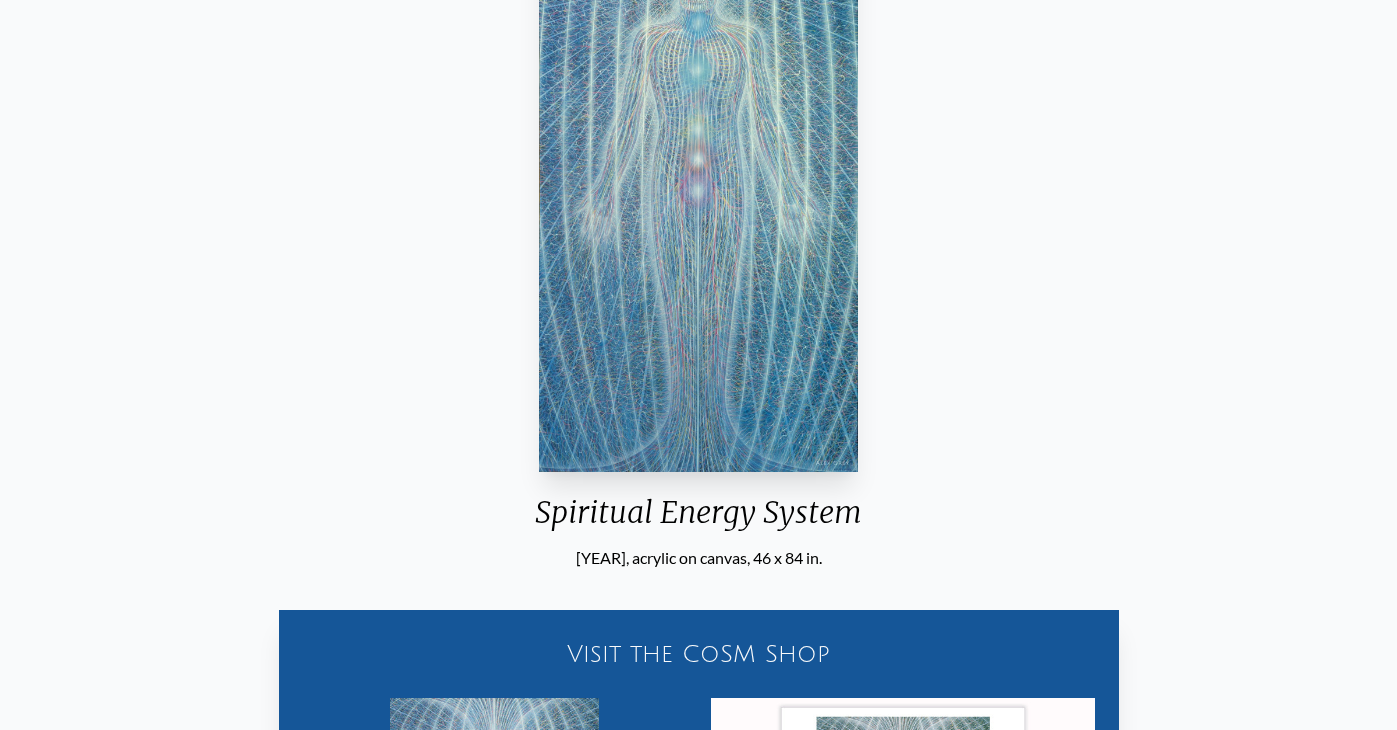 click at bounding box center [699, 180] 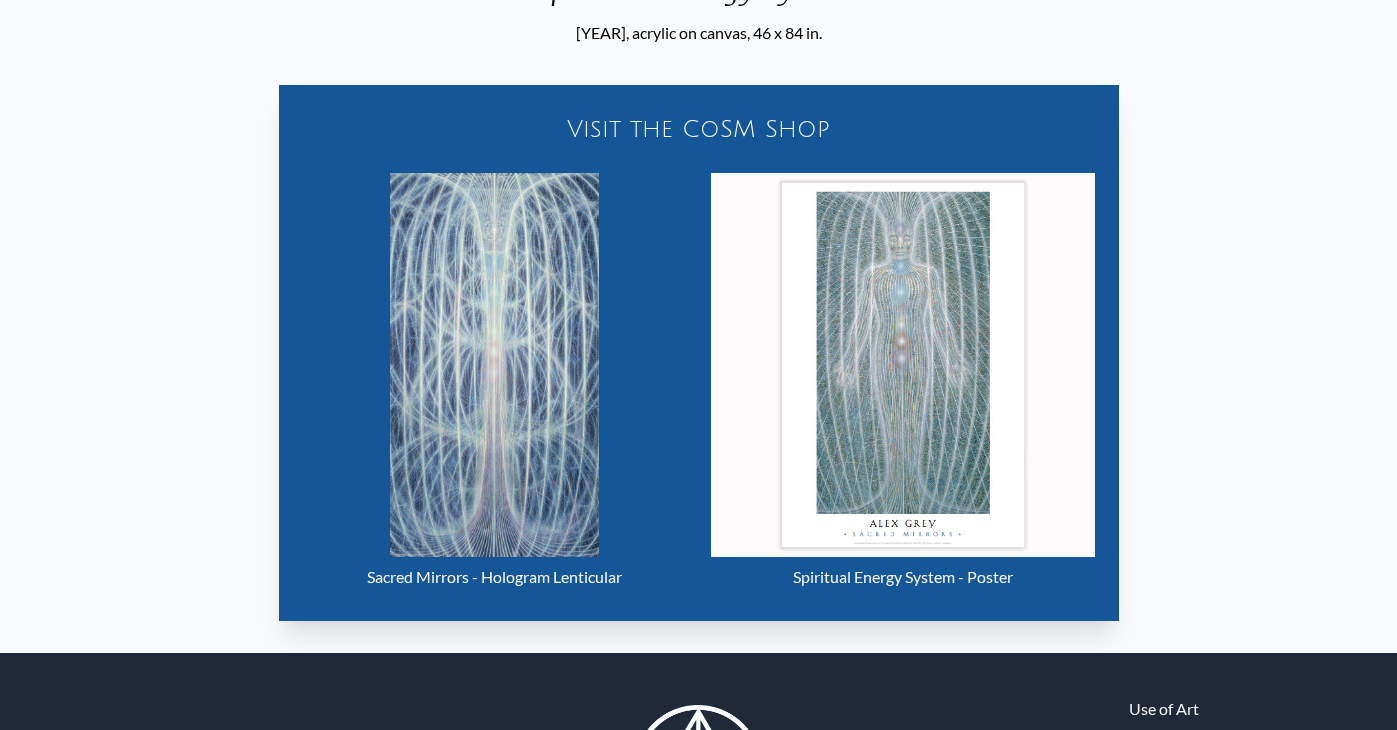 scroll, scrollTop: 828, scrollLeft: 0, axis: vertical 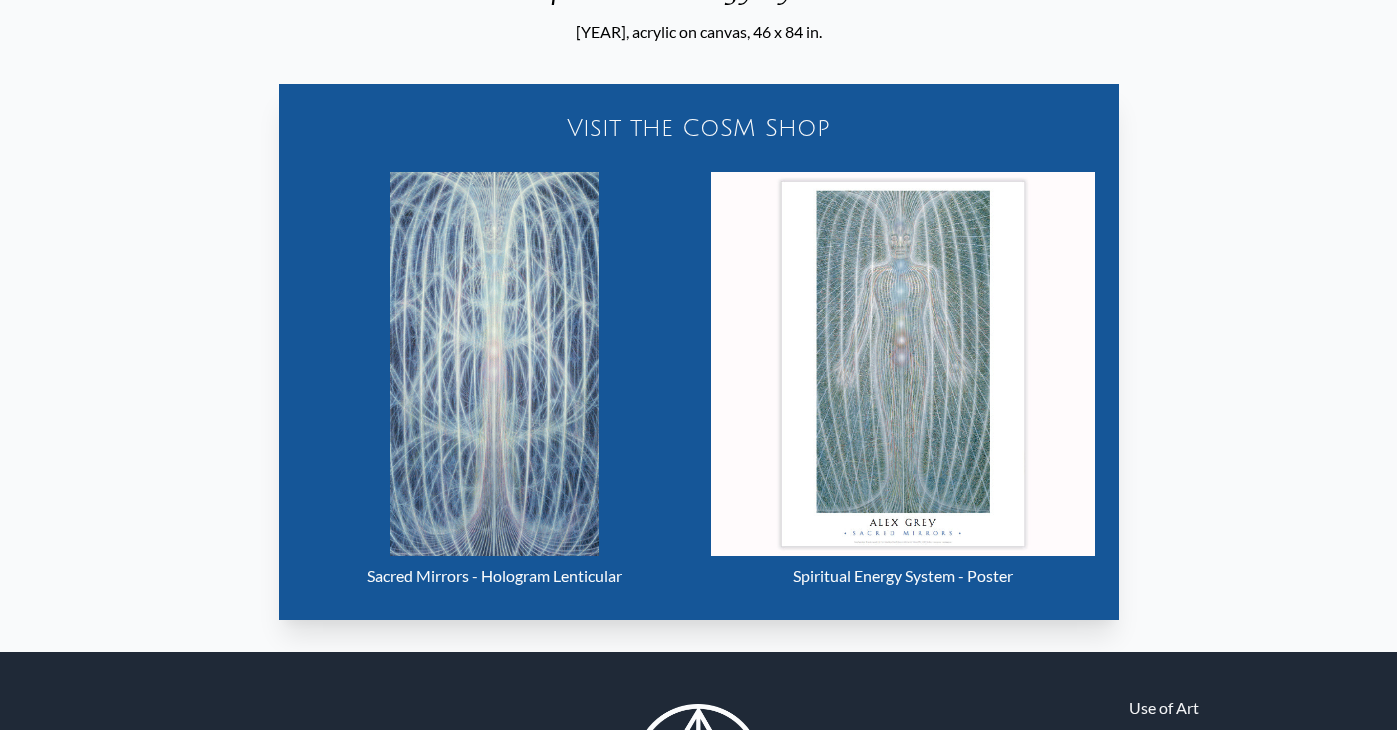 click at bounding box center [495, 364] 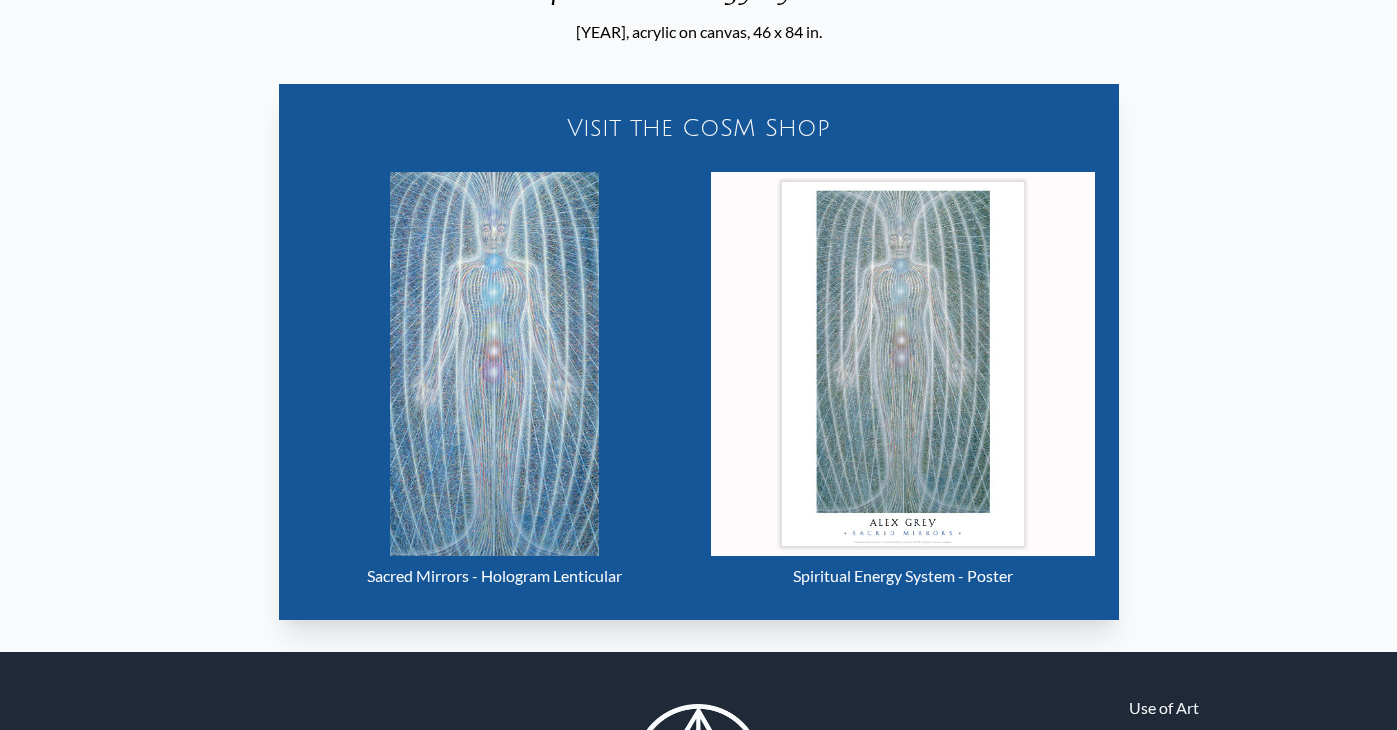 scroll, scrollTop: 0, scrollLeft: 0, axis: both 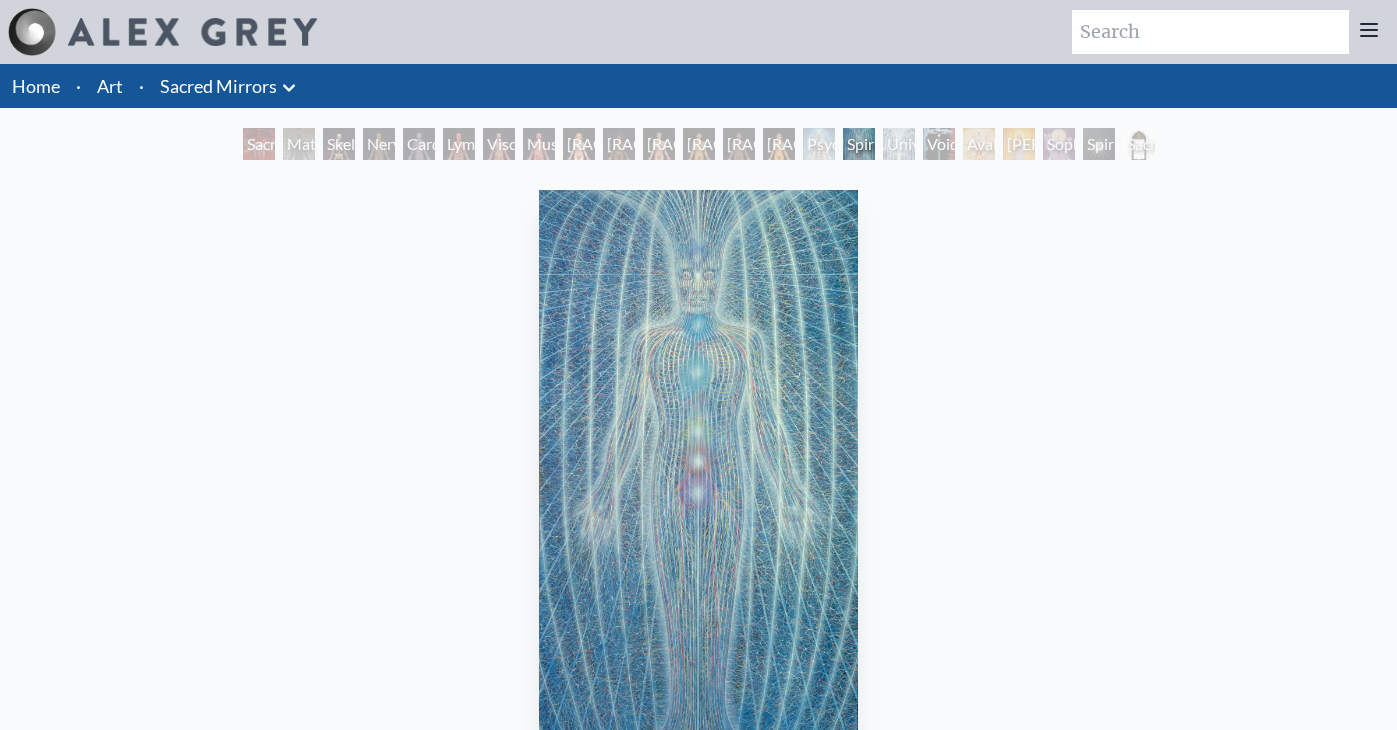 click on "Psychic Energy System" at bounding box center (819, 144) 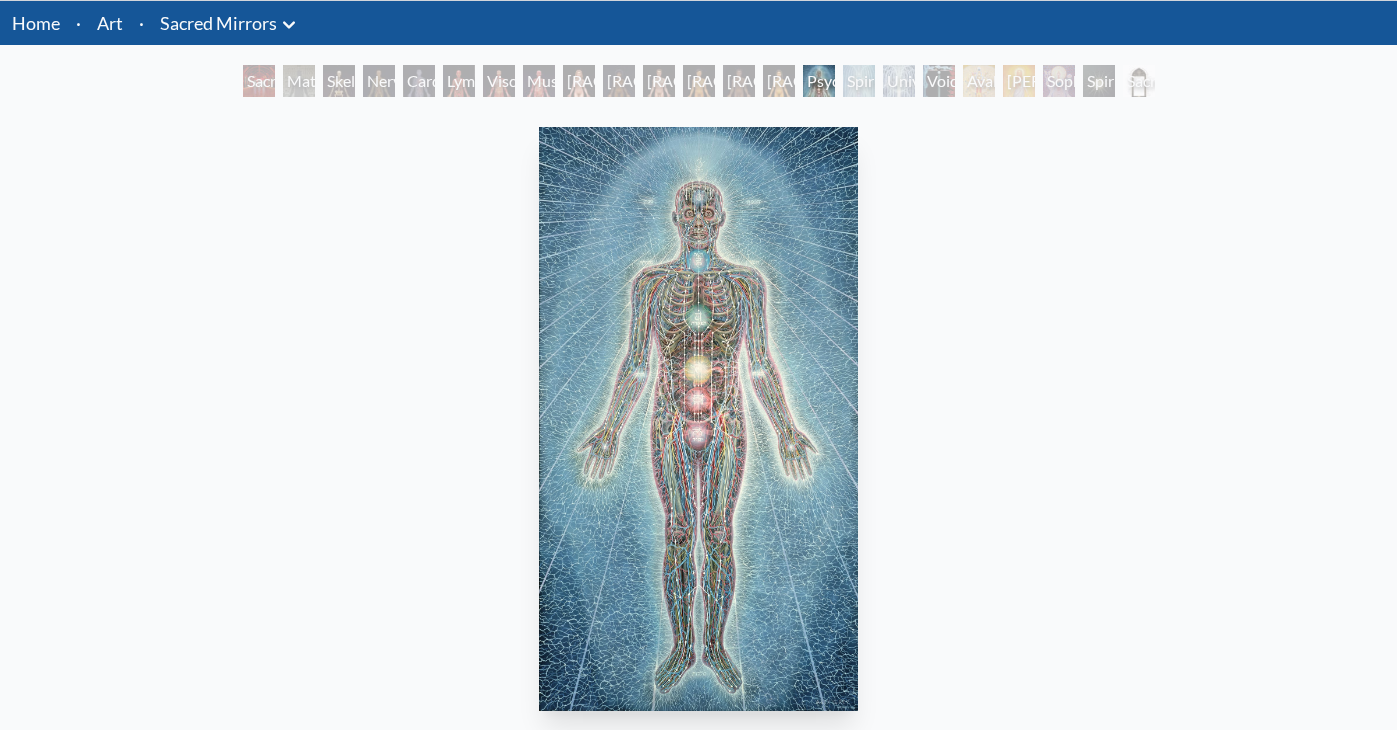 scroll, scrollTop: 85, scrollLeft: 0, axis: vertical 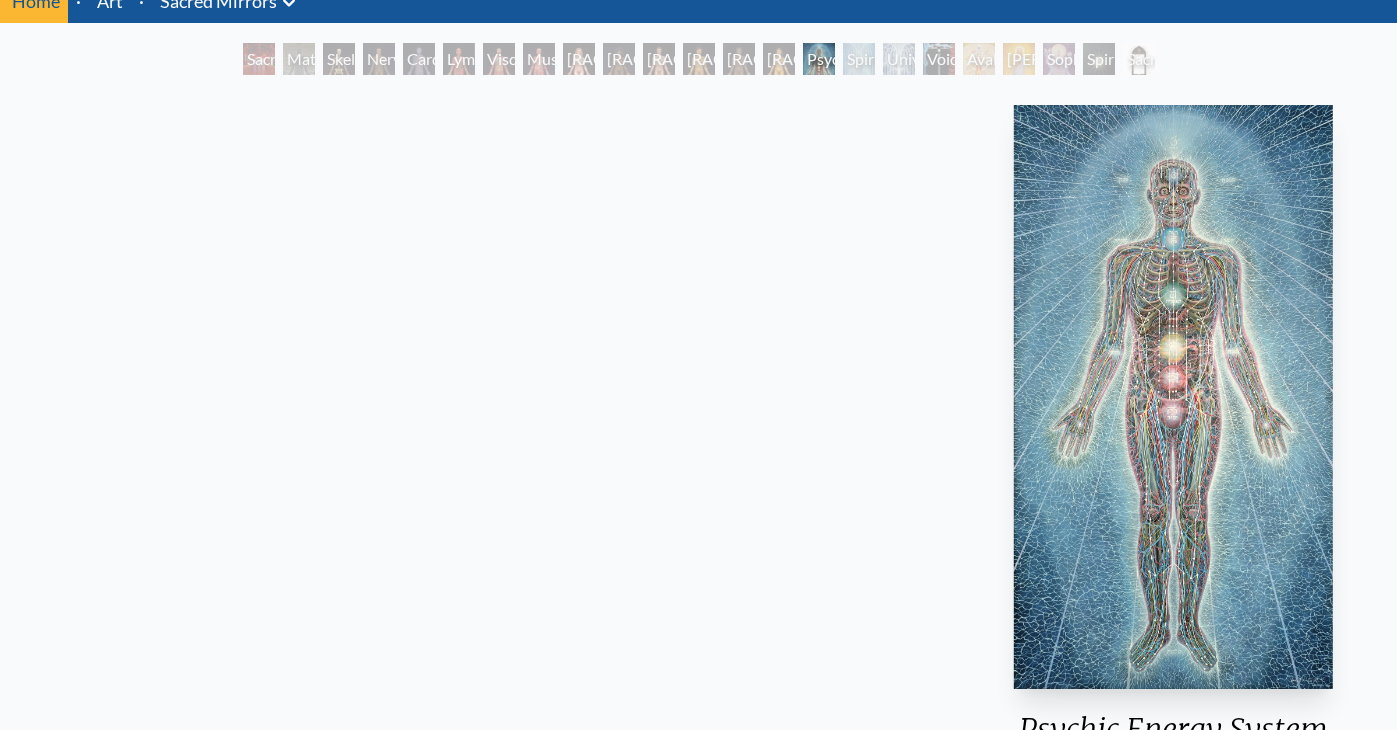 click on "Home
·
Art
·
Sacred Mirrors
Anatomical
Drawings" at bounding box center [698, 687] 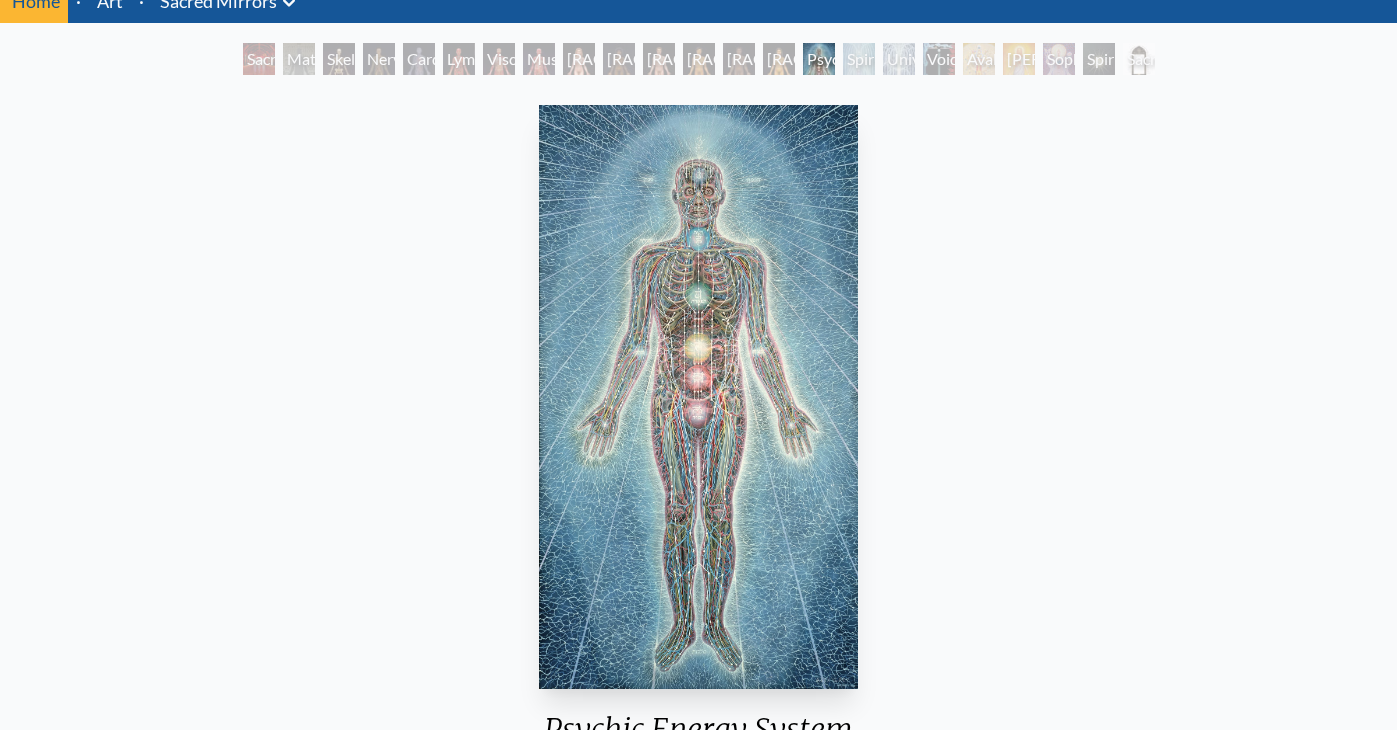 click on "African Woman" at bounding box center [619, 59] 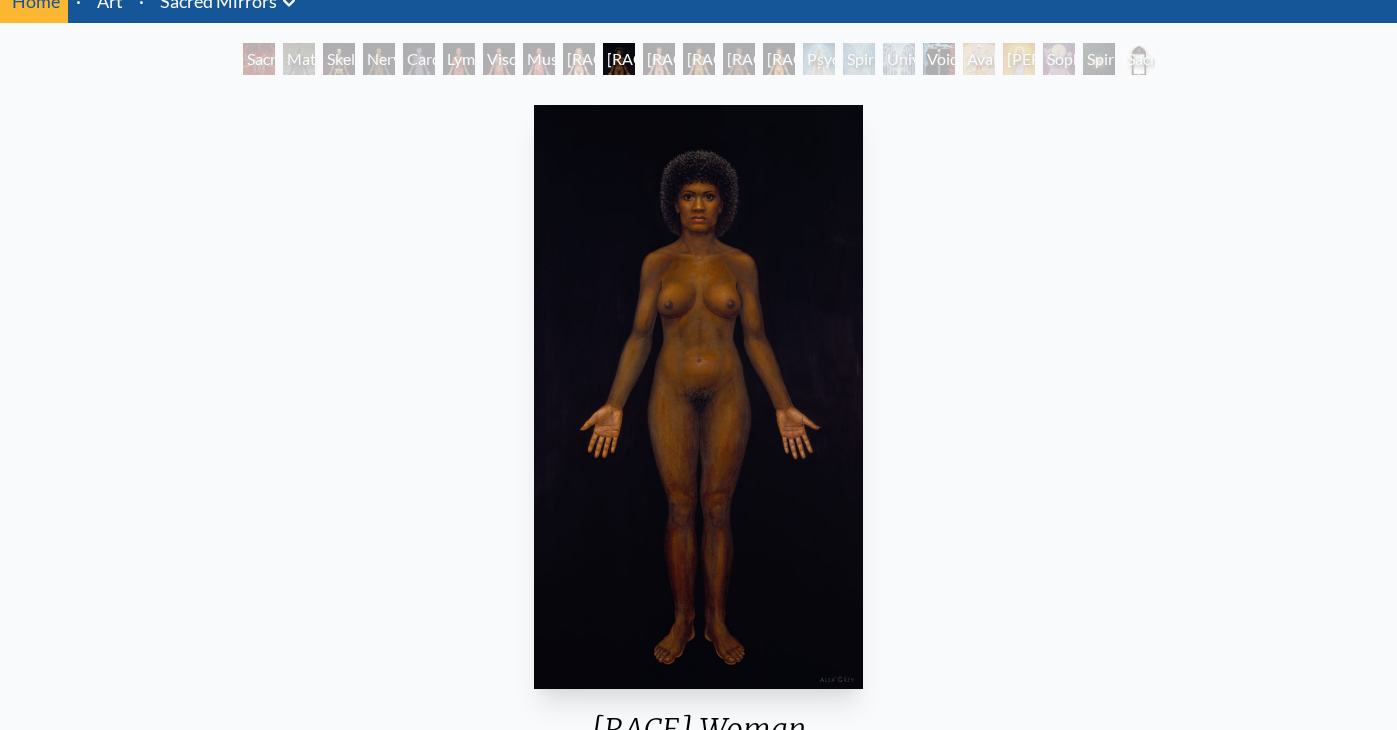 click on "Caucasian Woman" at bounding box center [579, 59] 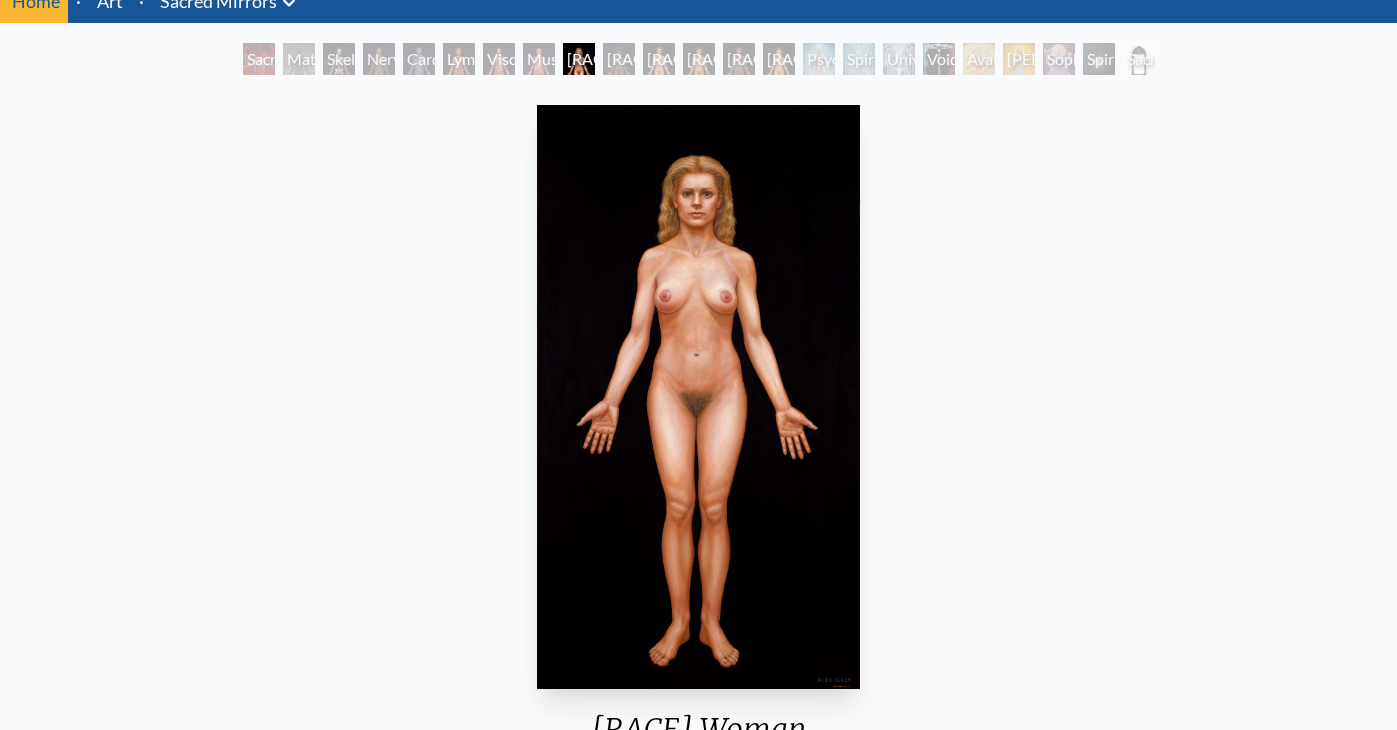 click on "Viscera" at bounding box center [499, 59] 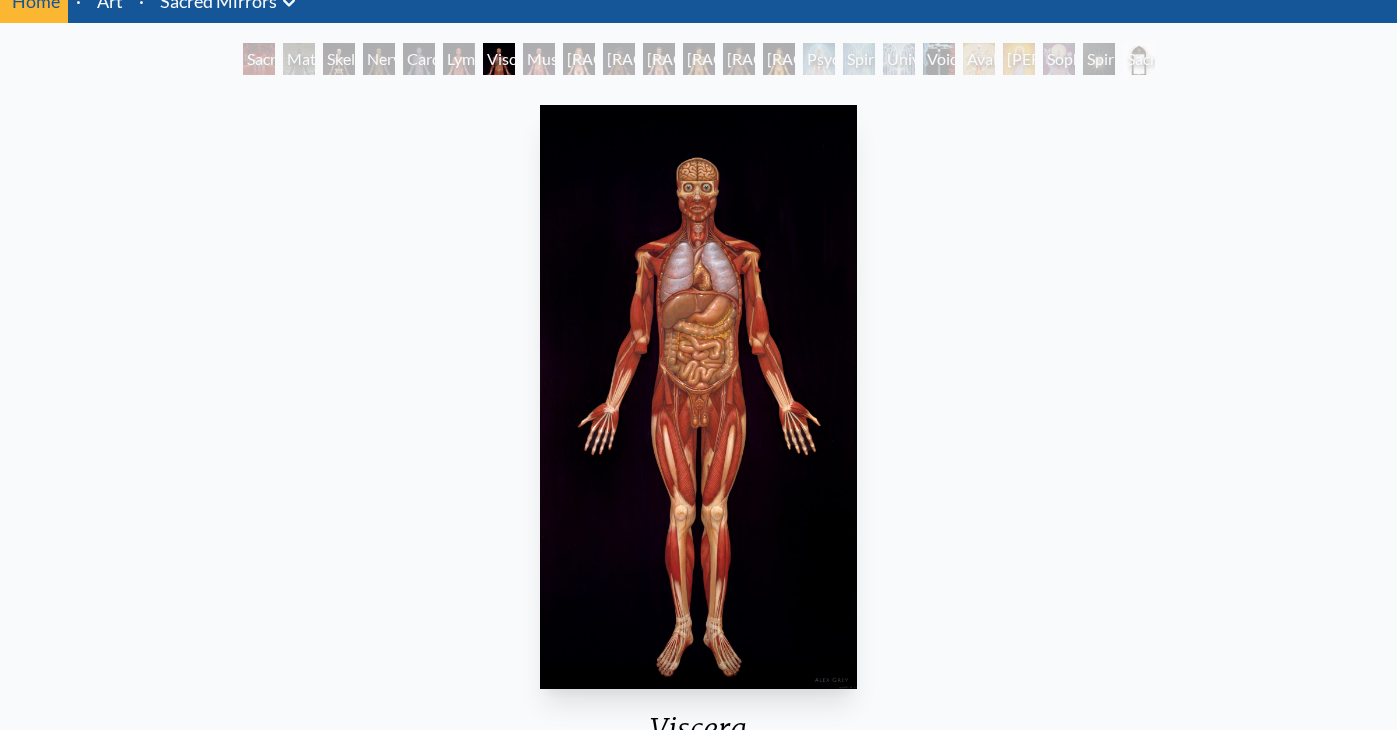 click on "Viscera" at bounding box center [499, 59] 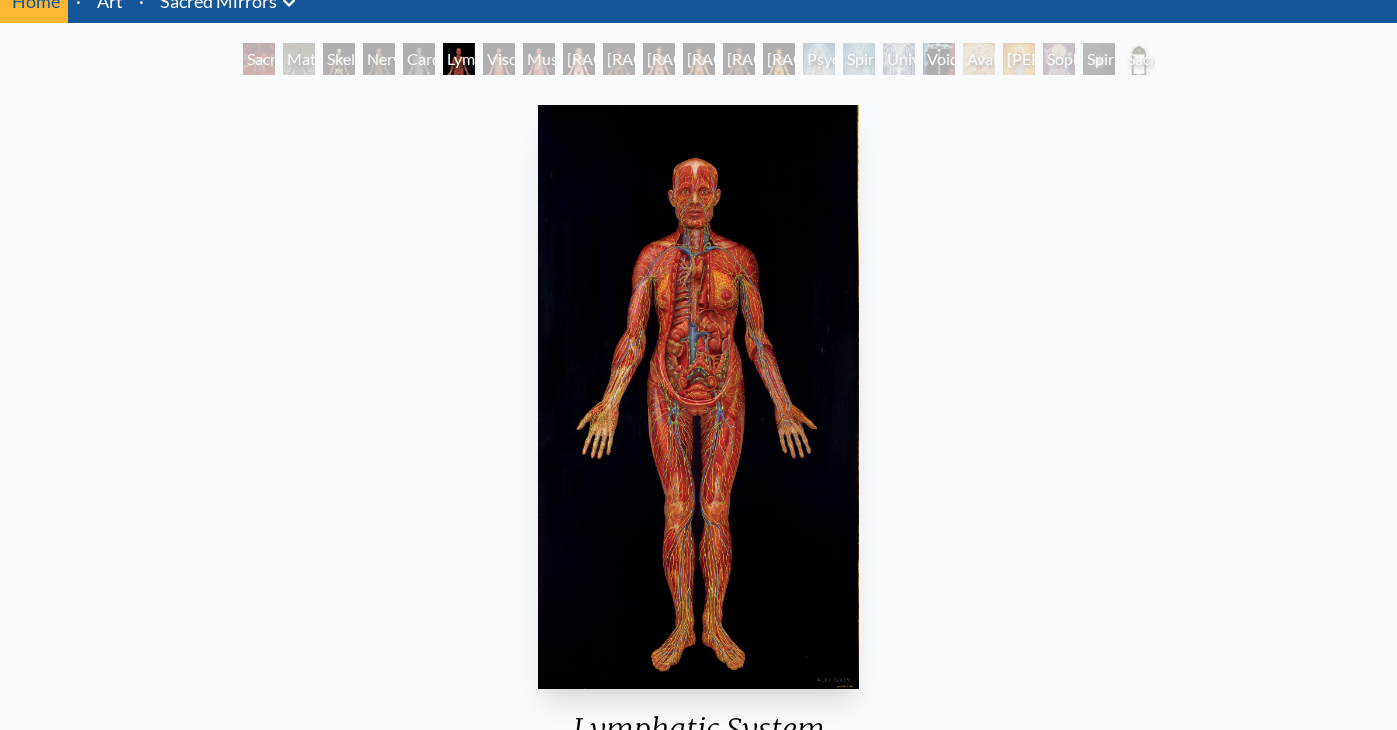 click on "Nervous System" at bounding box center (379, 59) 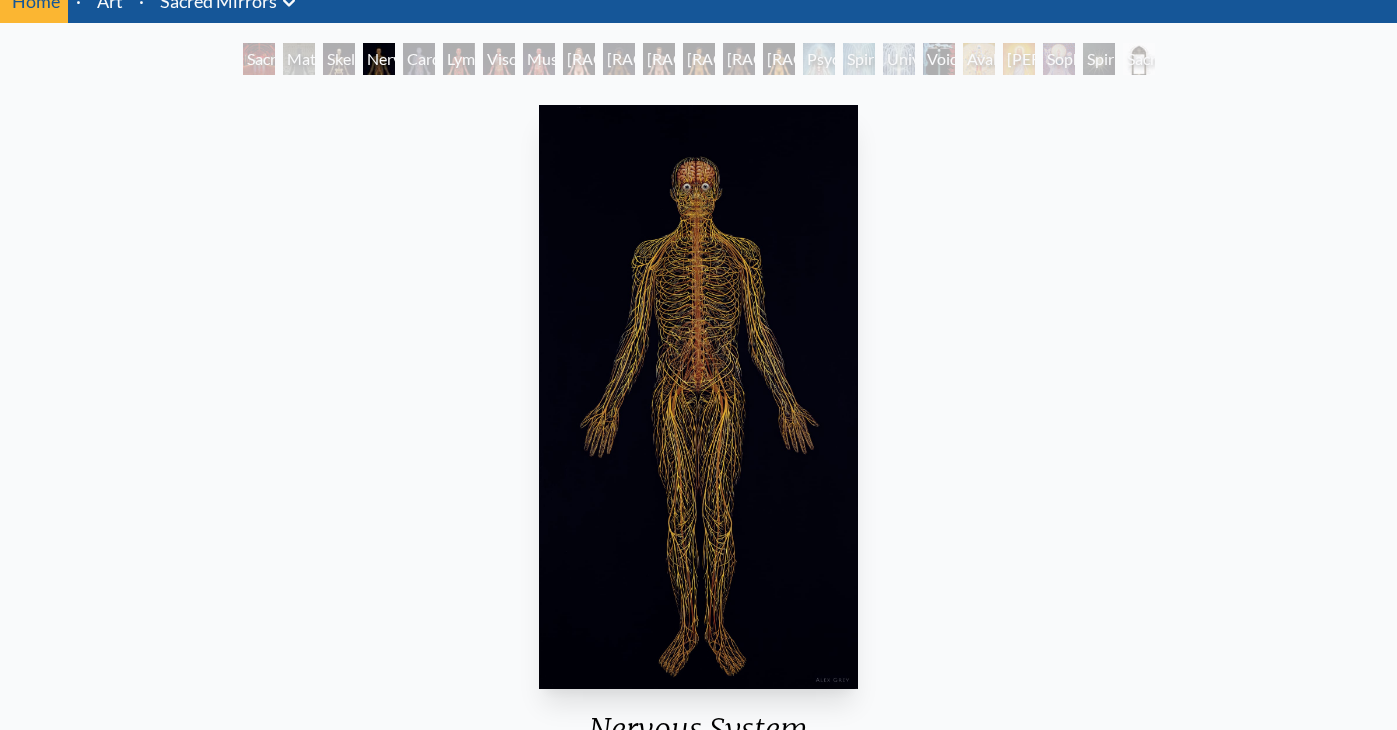 click on "Material World" at bounding box center [299, 59] 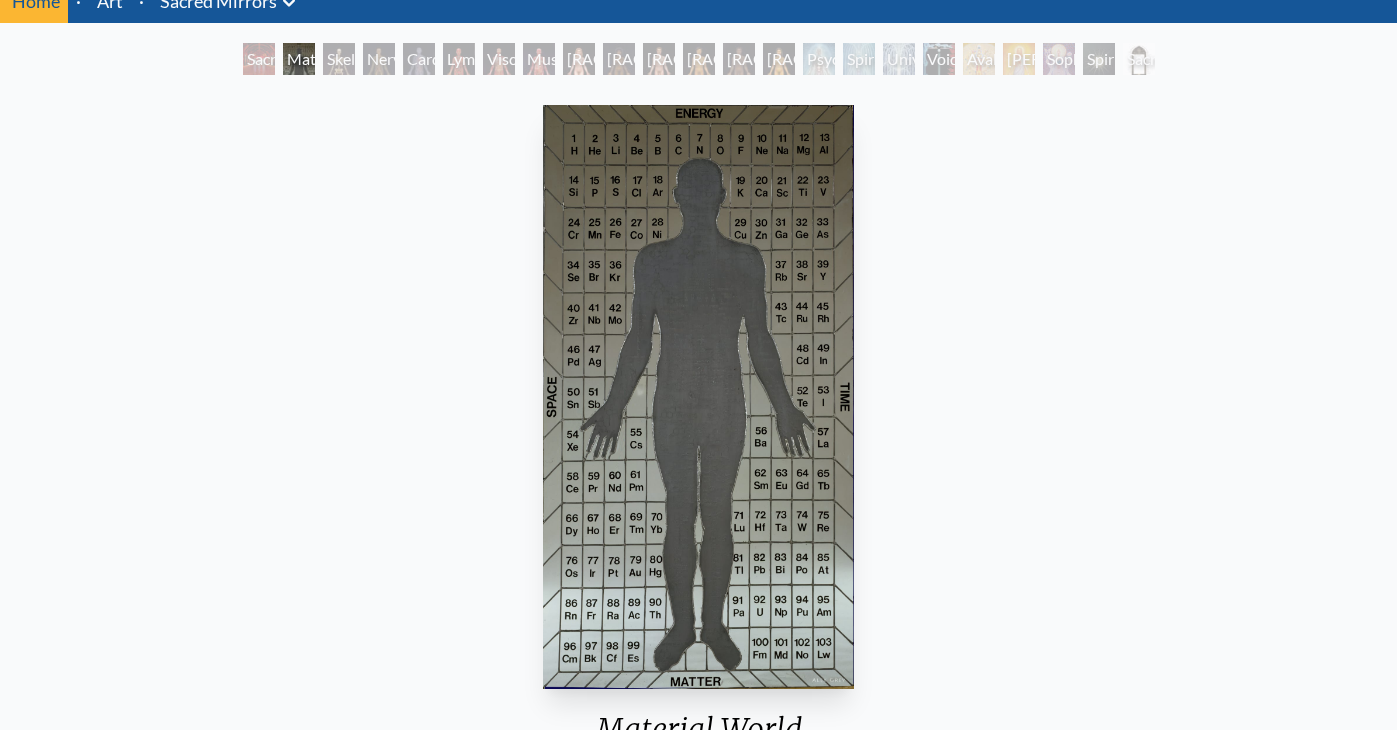 click on "Nervous System" at bounding box center (379, 59) 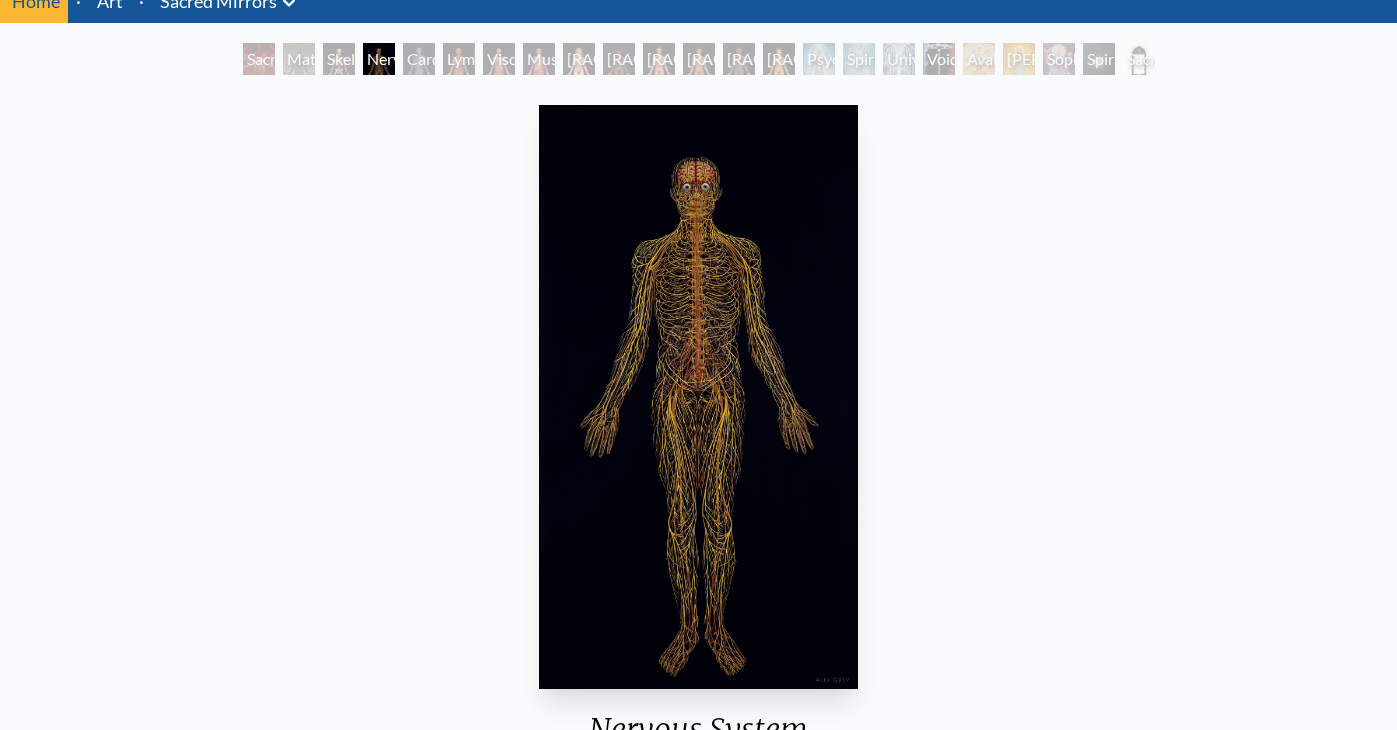 click on "Lymphatic System" at bounding box center (459, 59) 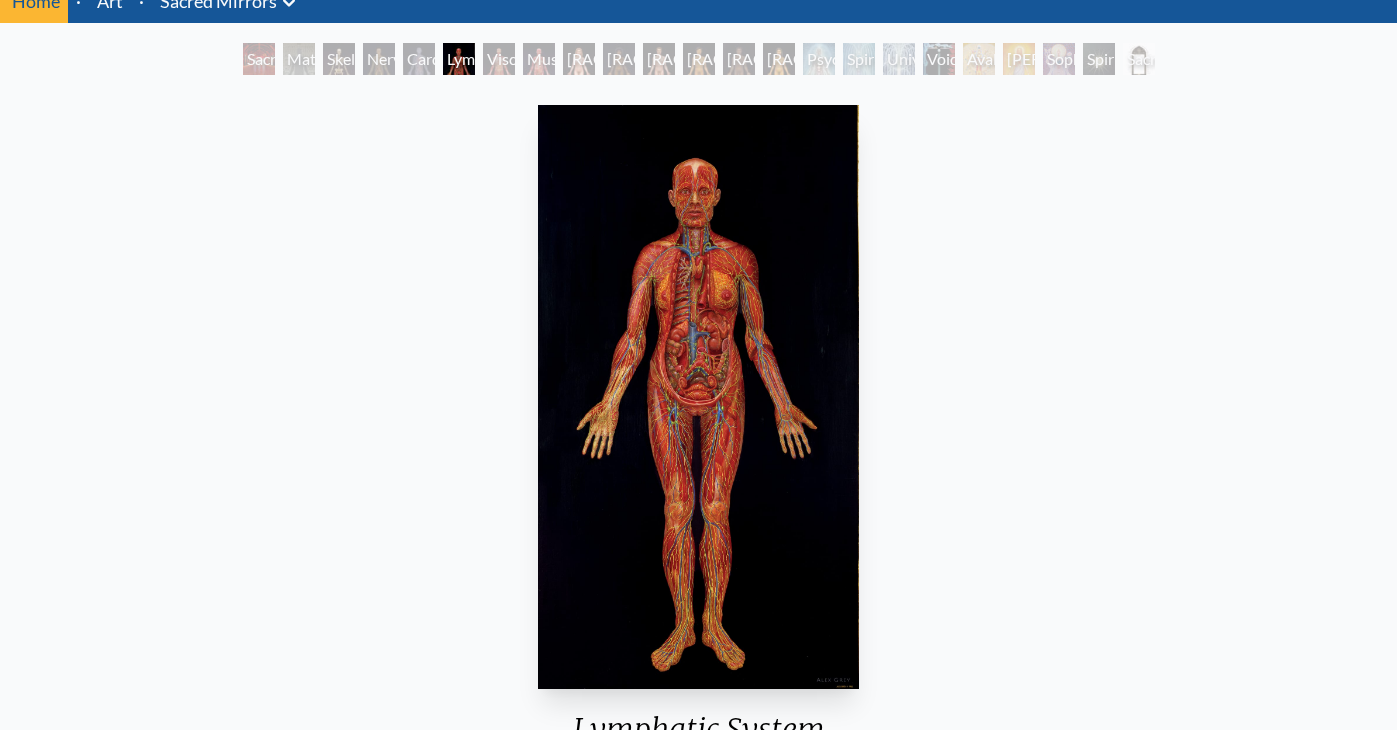 click on "Lymphatic System" at bounding box center [459, 59] 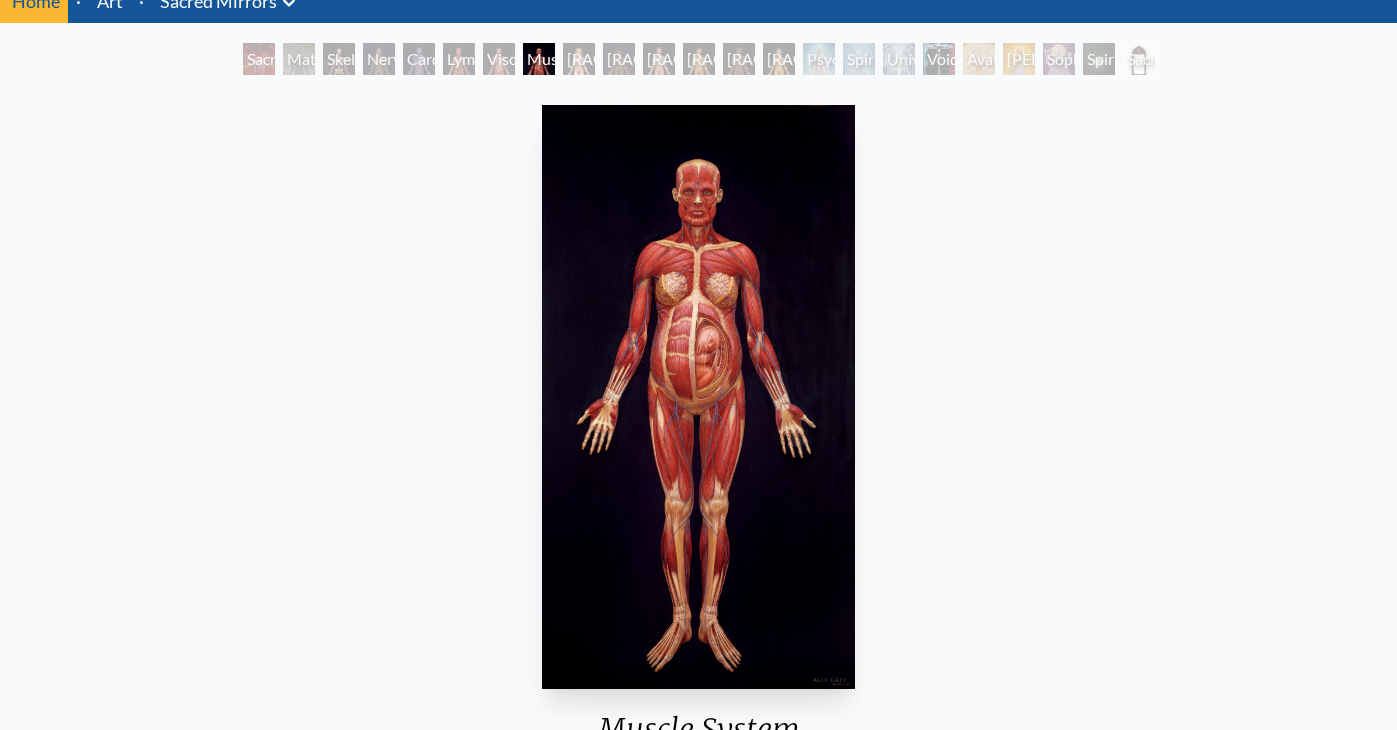 click on "African Woman" at bounding box center (619, 59) 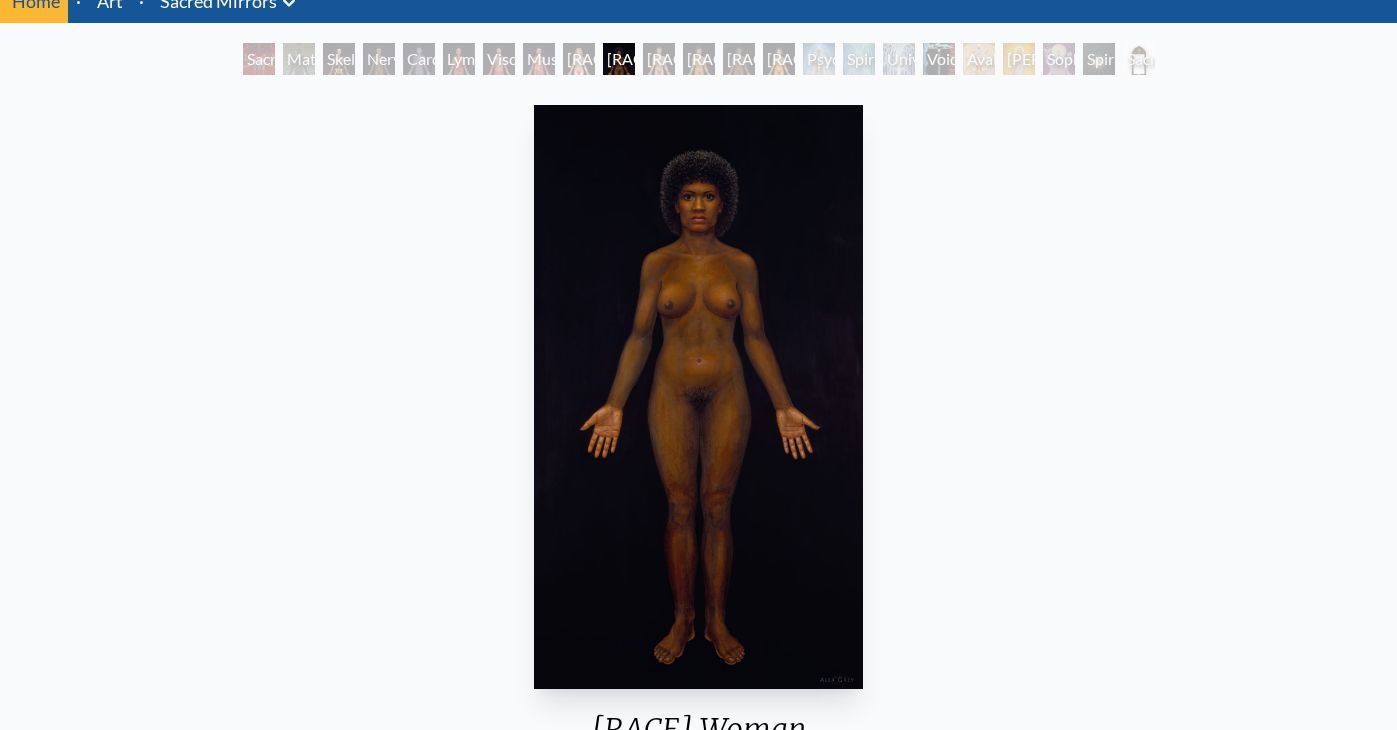 click on "Muscle System" at bounding box center (539, 59) 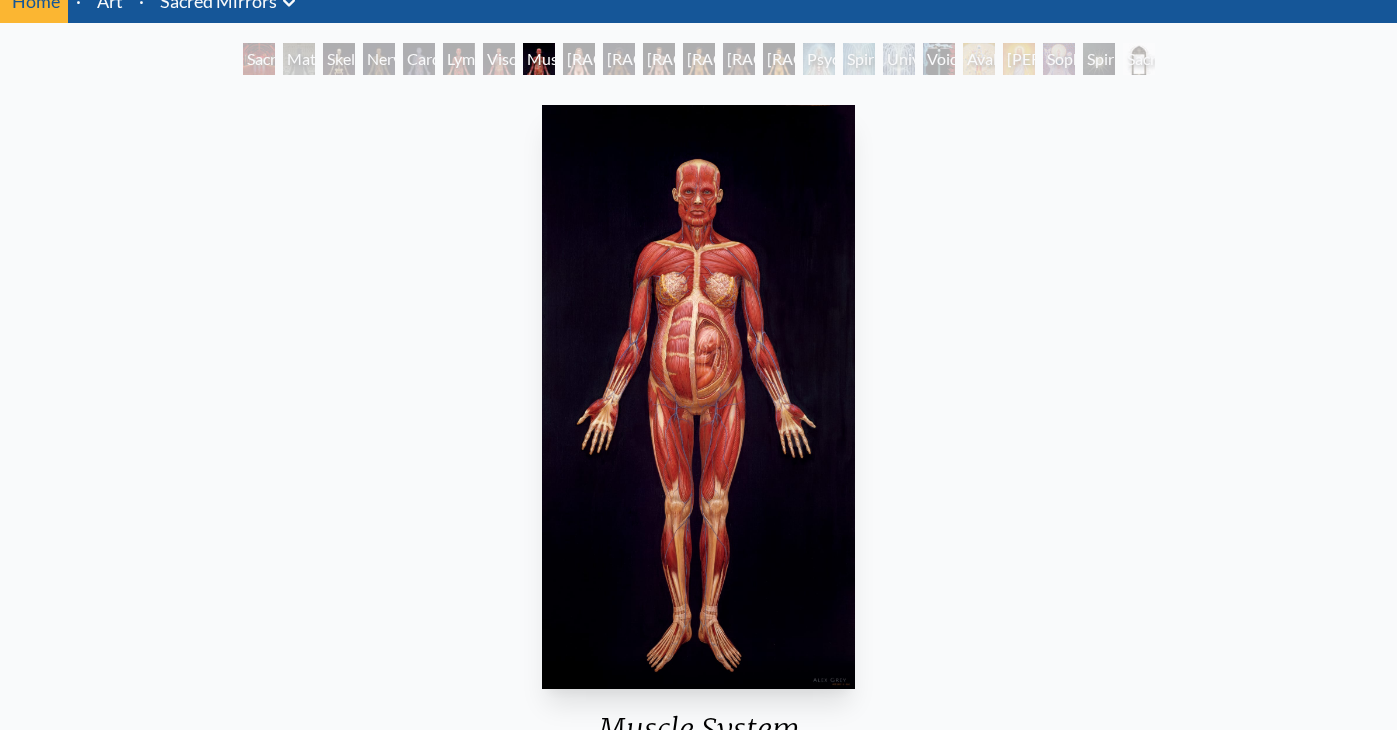 click on "Lymphatic System" at bounding box center [459, 59] 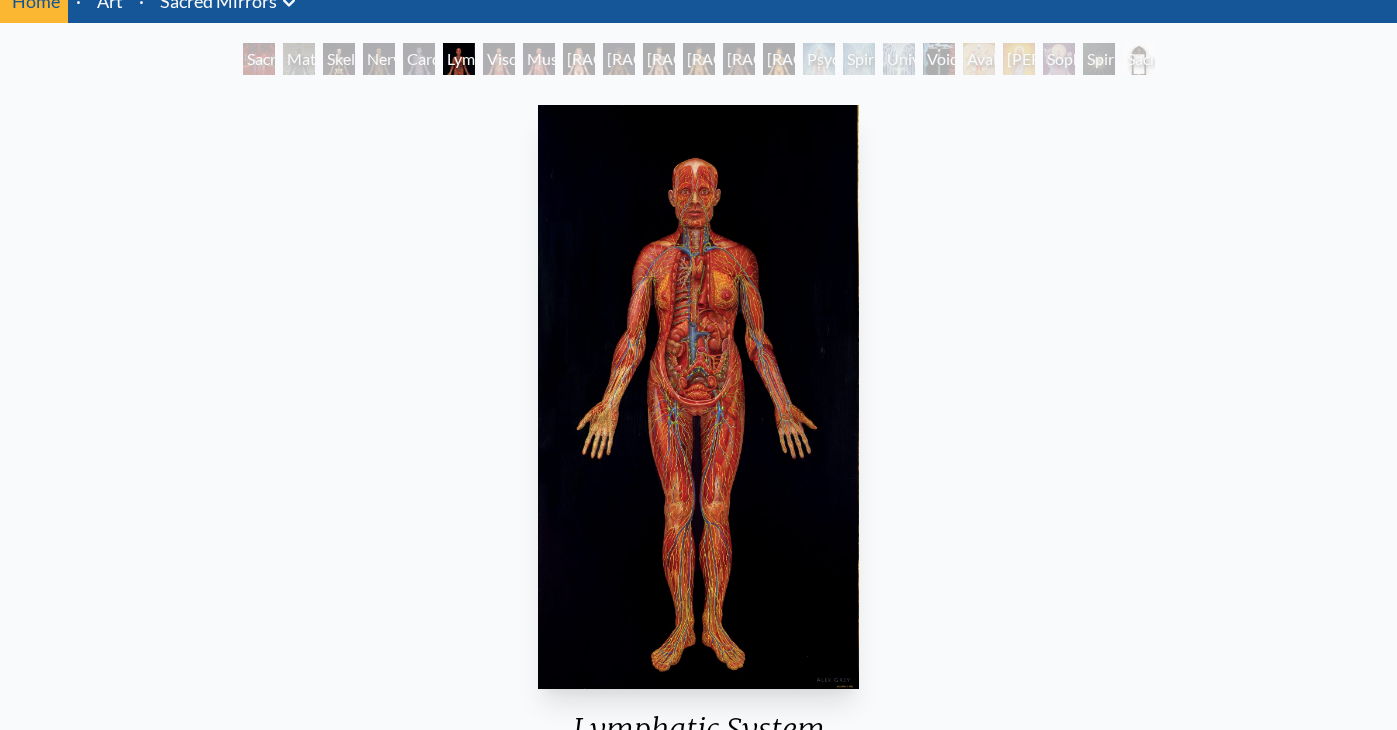 scroll, scrollTop: 174, scrollLeft: 0, axis: vertical 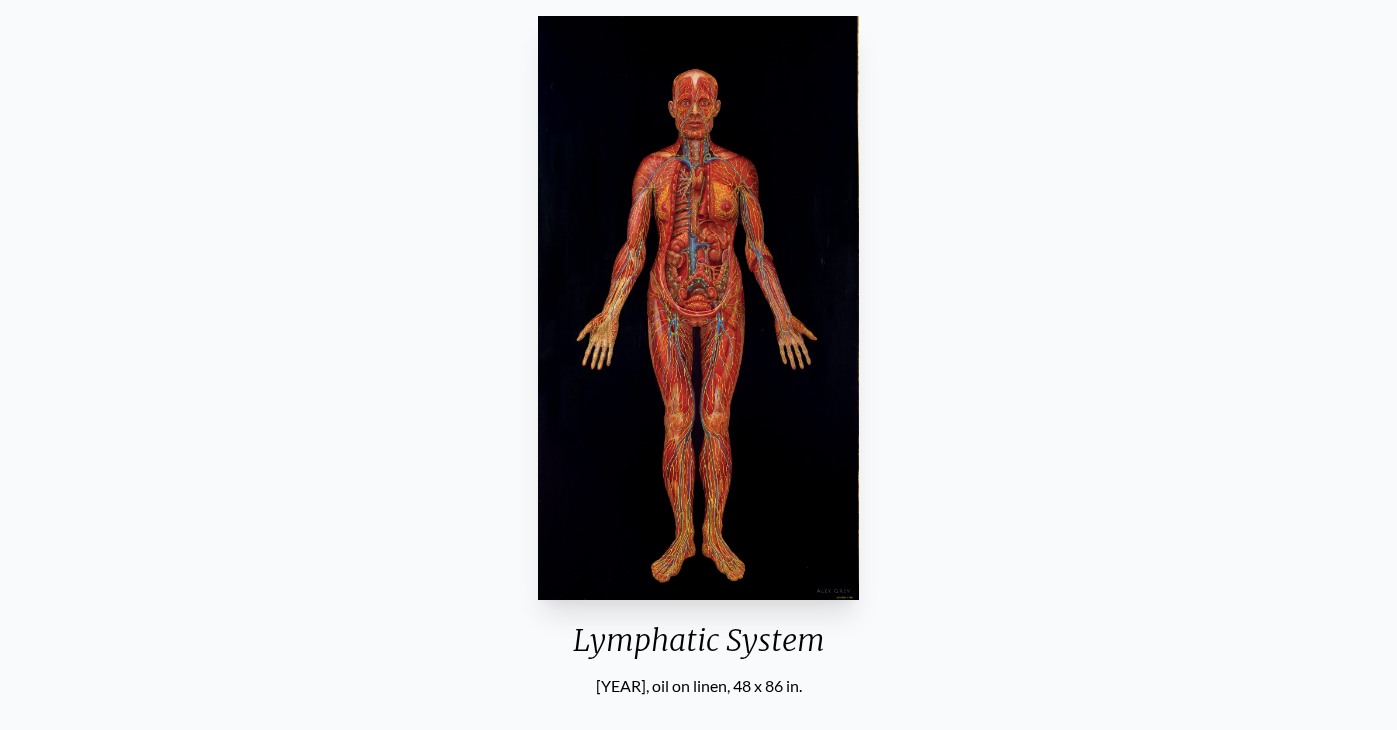 click at bounding box center (698, 308) 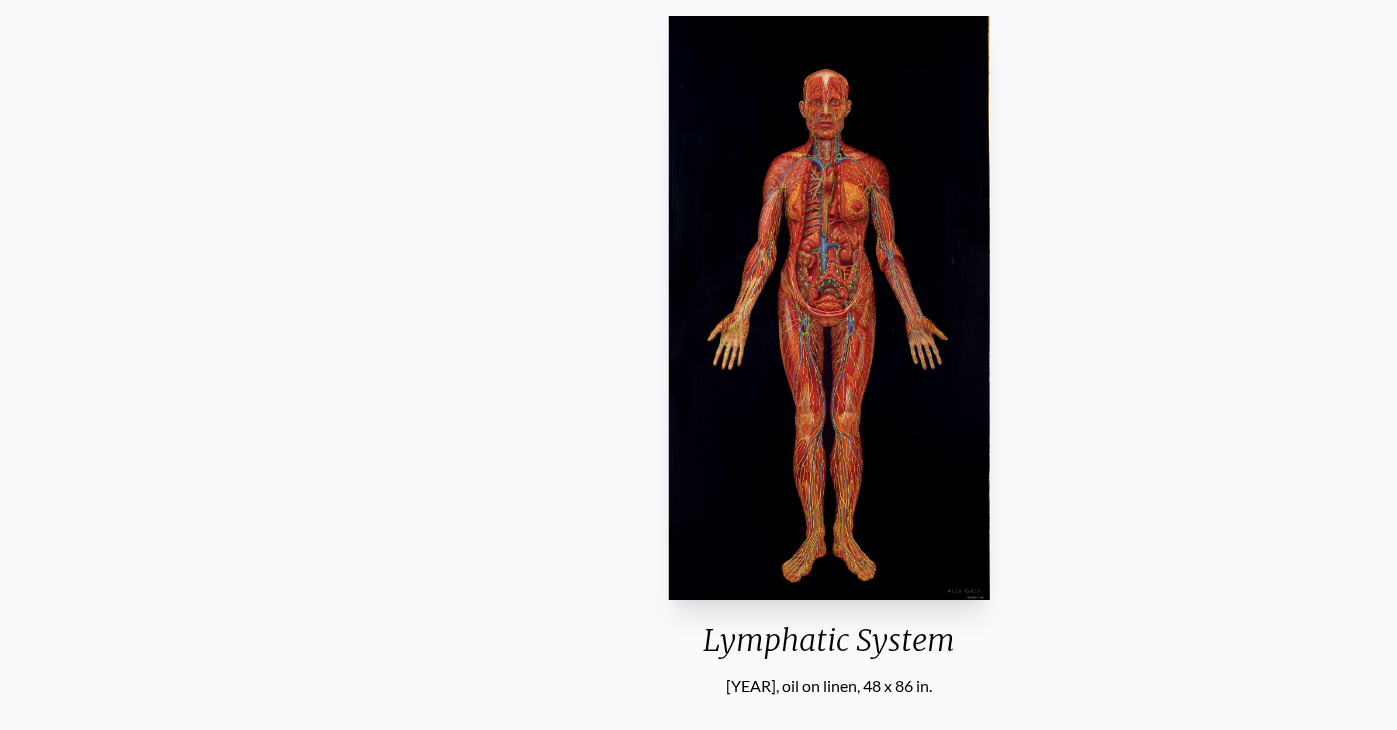 click on "Sacred Mirrors Frame
in collaboration with Allyson Grey
1985,  polyester resin, fiberglass, wood, illuminated stained glass, 60 x 126 in.
Visit the CoSM Shop" at bounding box center [-7553, 425] 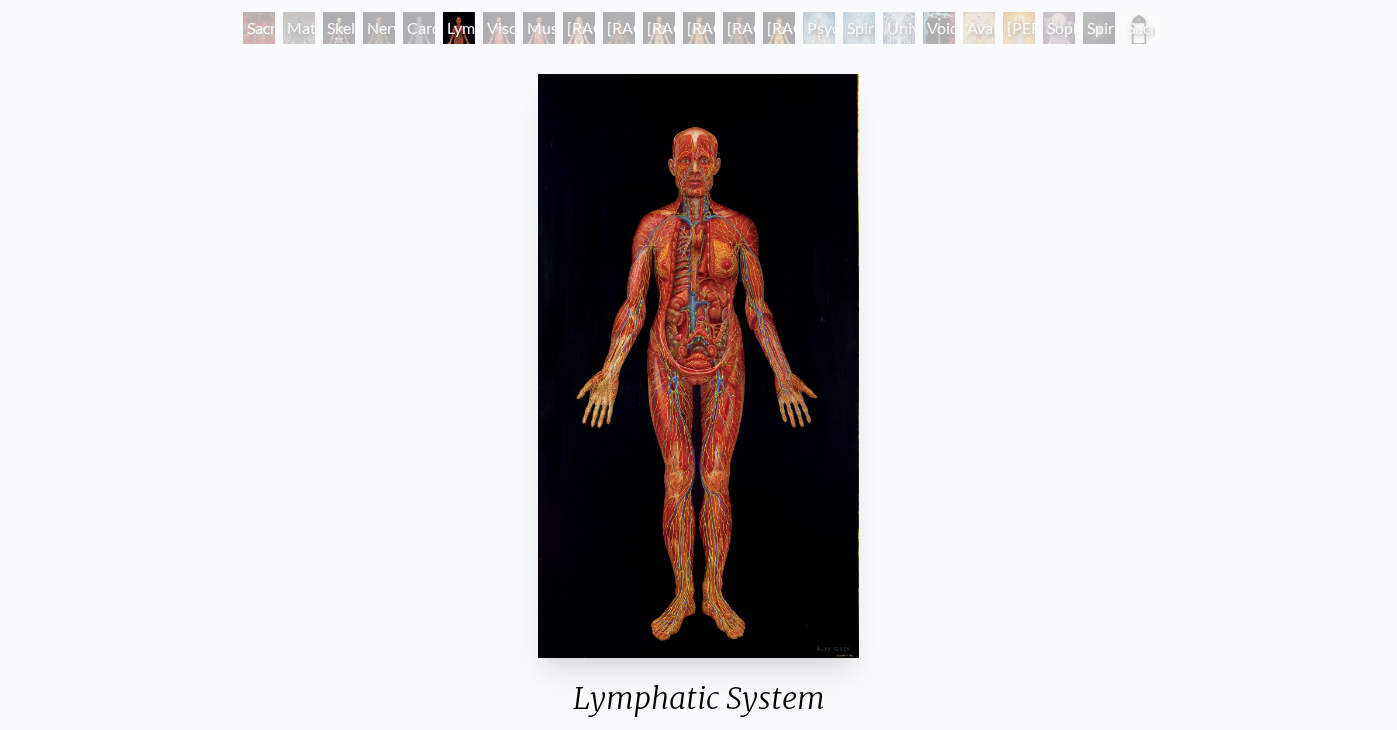 scroll, scrollTop: 0, scrollLeft: 0, axis: both 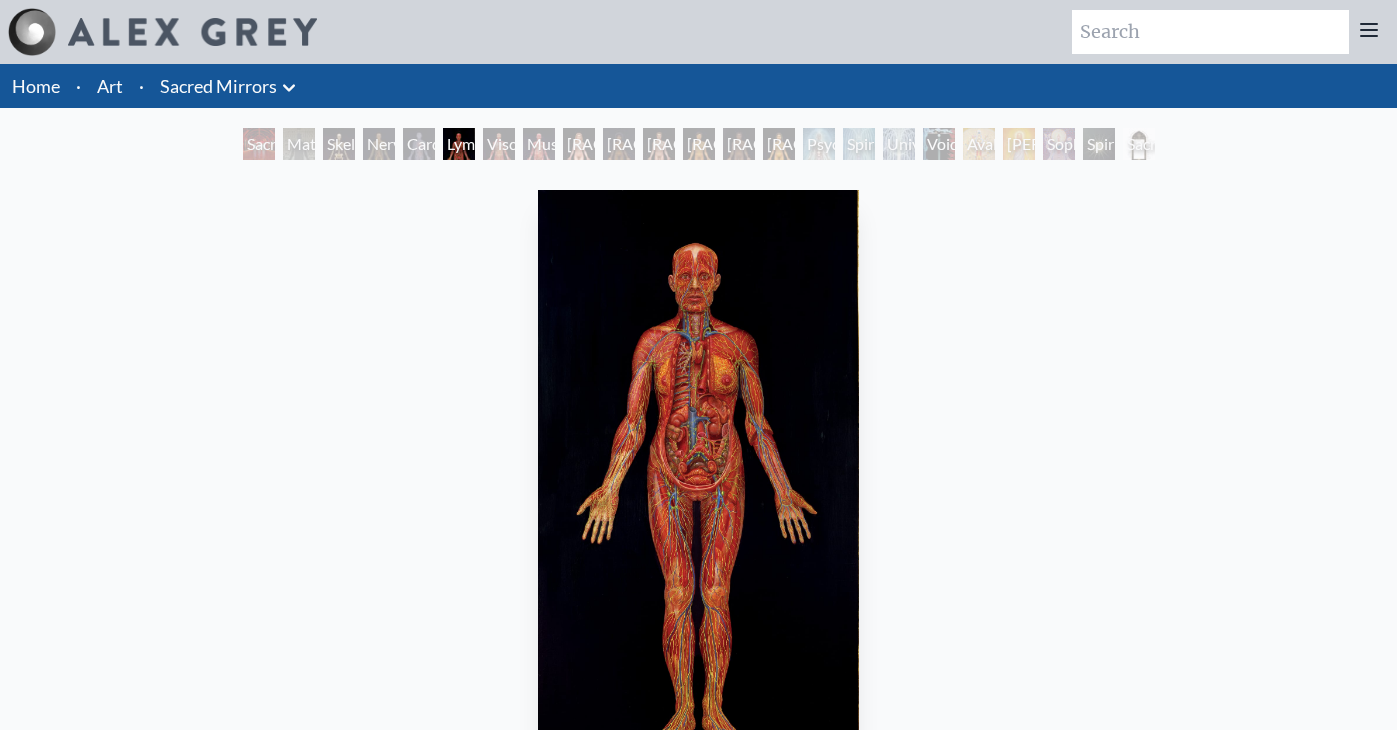 click on "Nervous System" at bounding box center [379, 144] 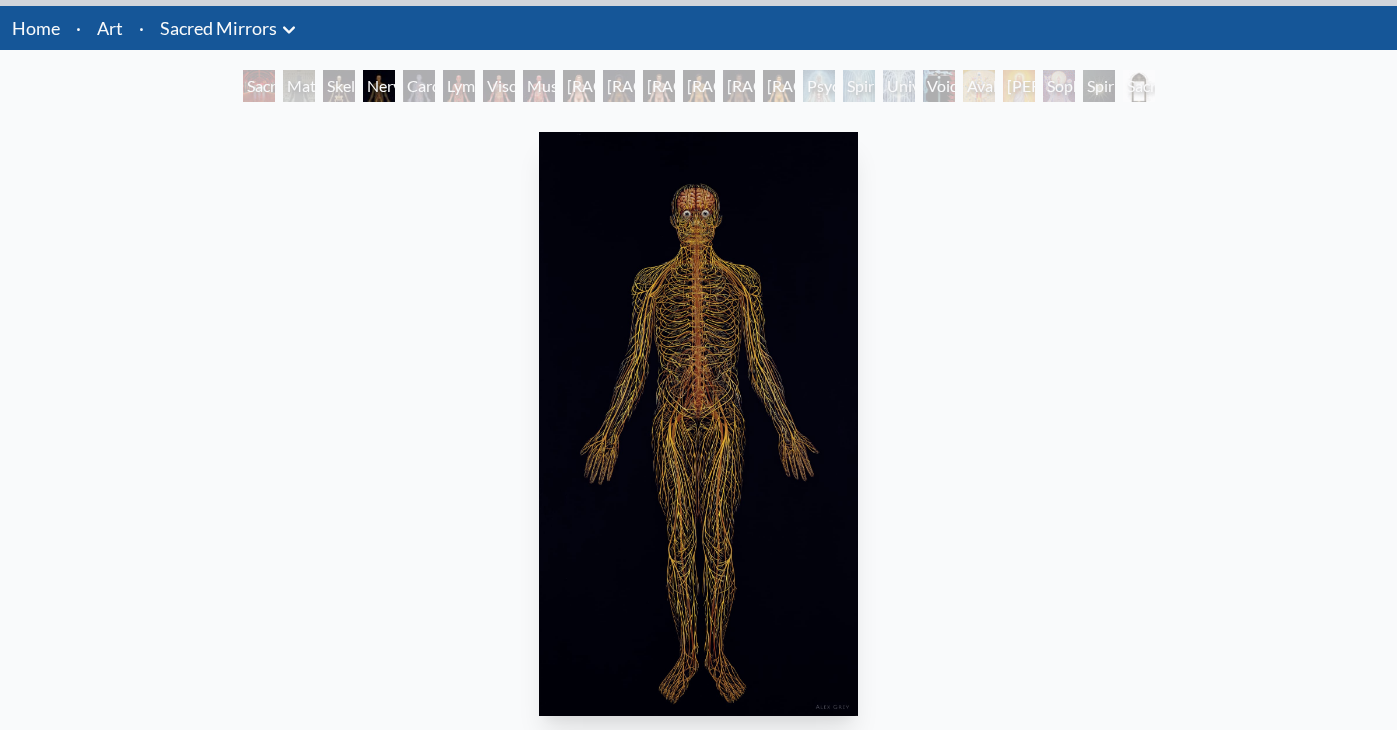scroll, scrollTop: 60, scrollLeft: 0, axis: vertical 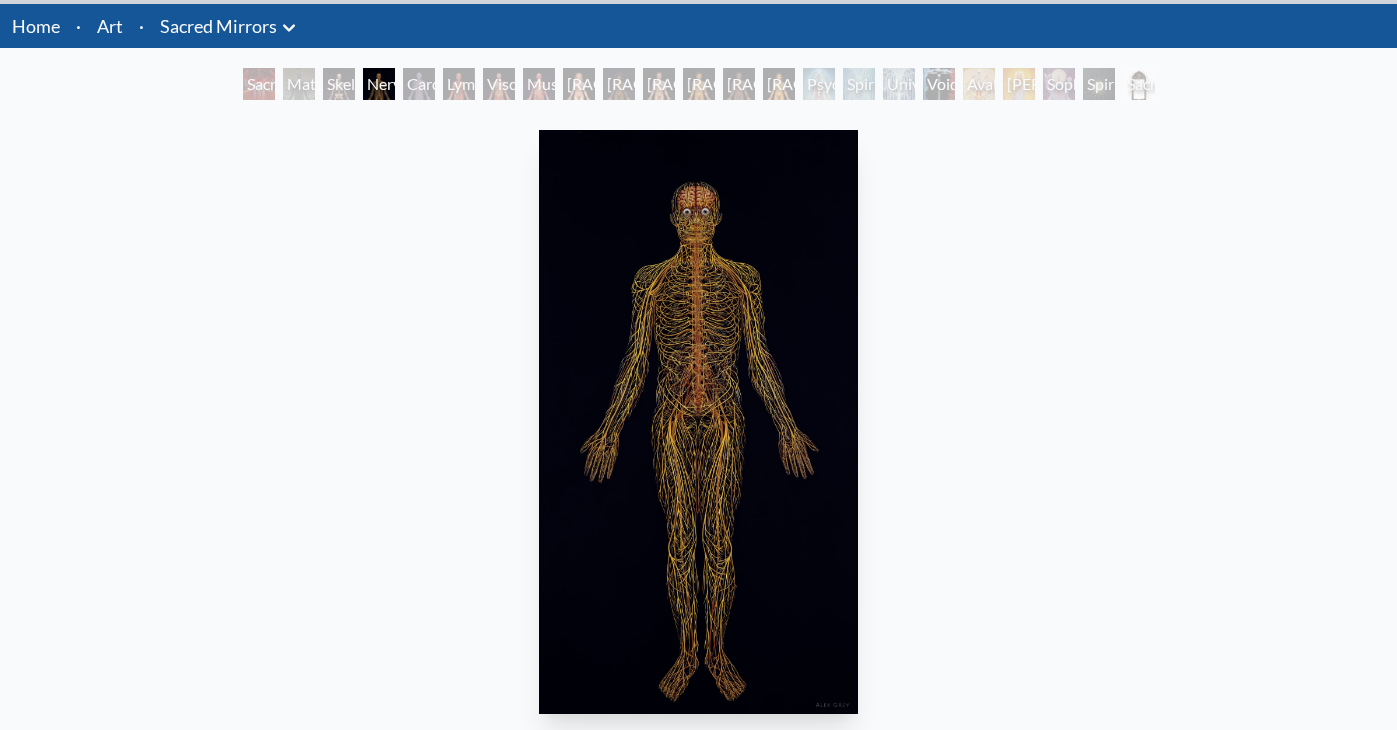 click at bounding box center [698, 422] 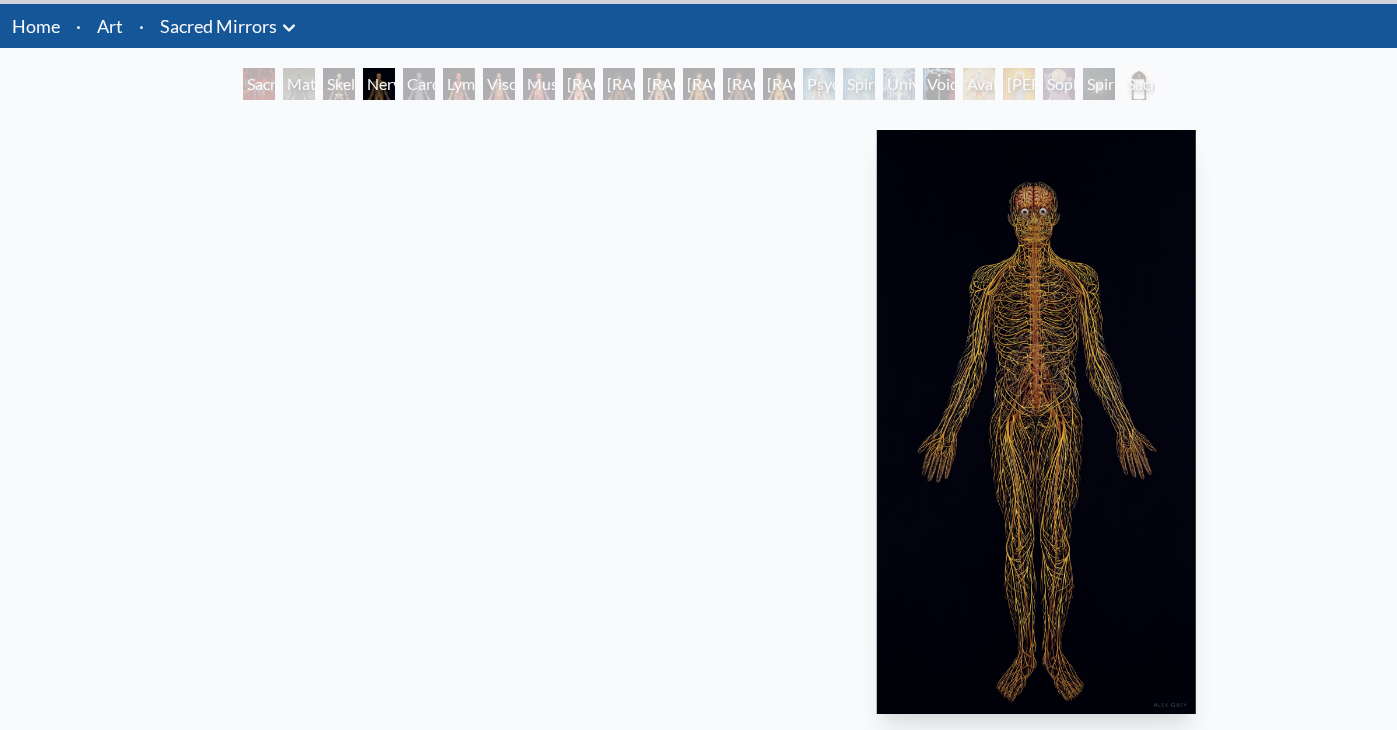 click on "Art
Writings
About
·" at bounding box center [698, 572] 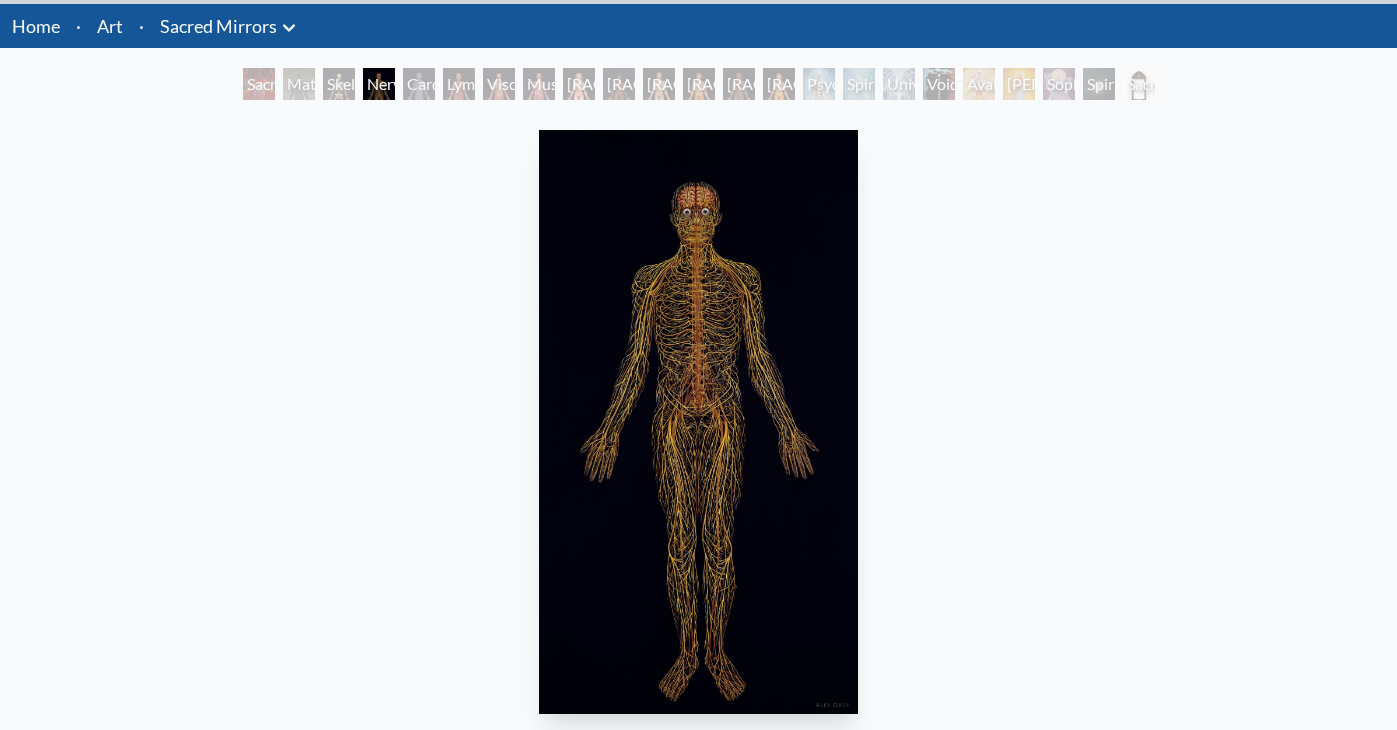 click on "Skeletal System" at bounding box center [339, 84] 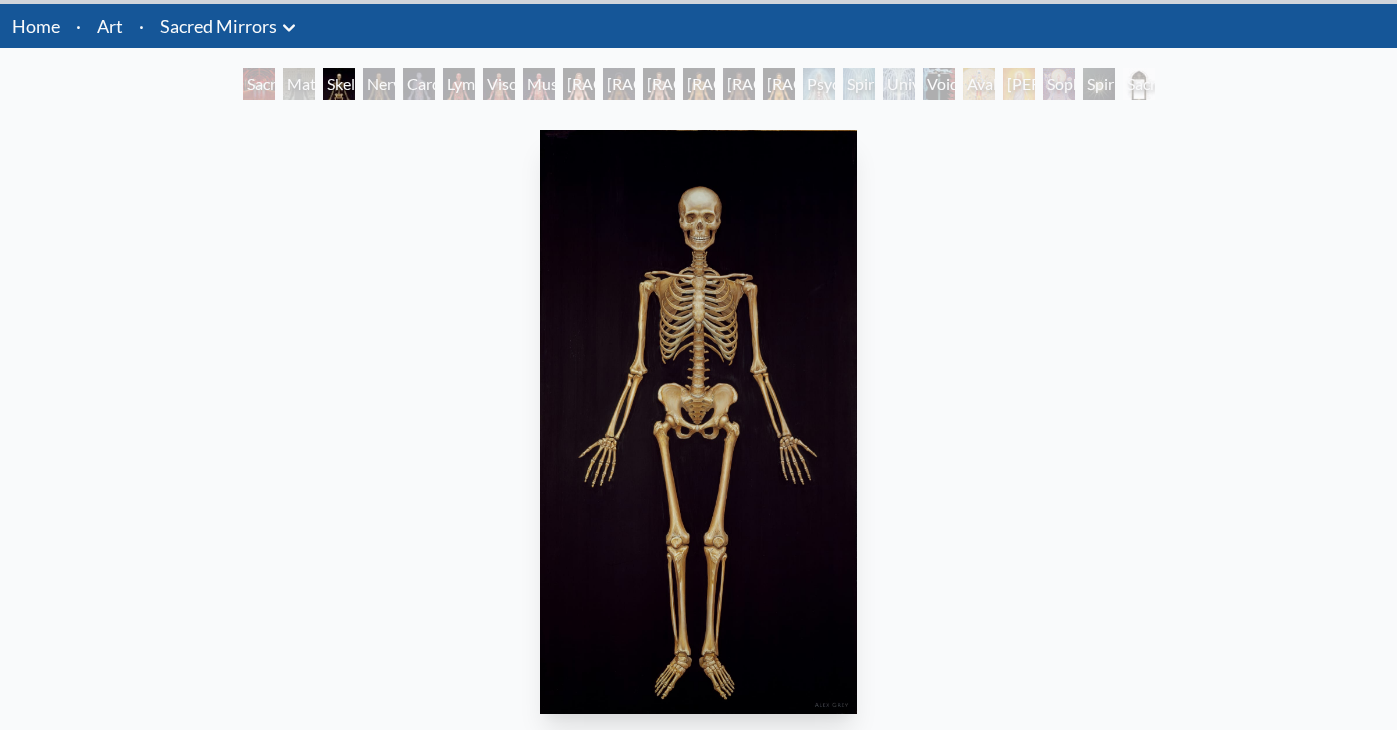 click on "Cardiovascular System" at bounding box center (419, 84) 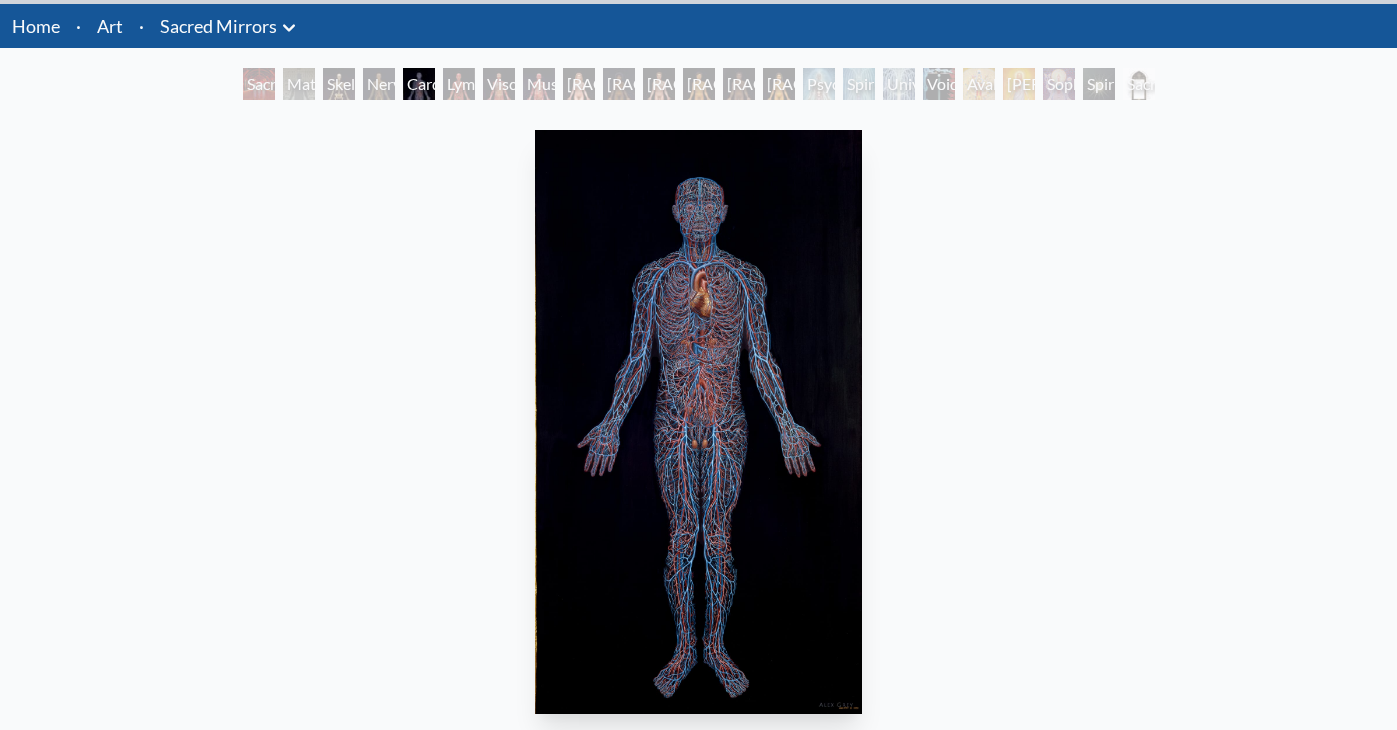 click on "Lymphatic System" at bounding box center [459, 84] 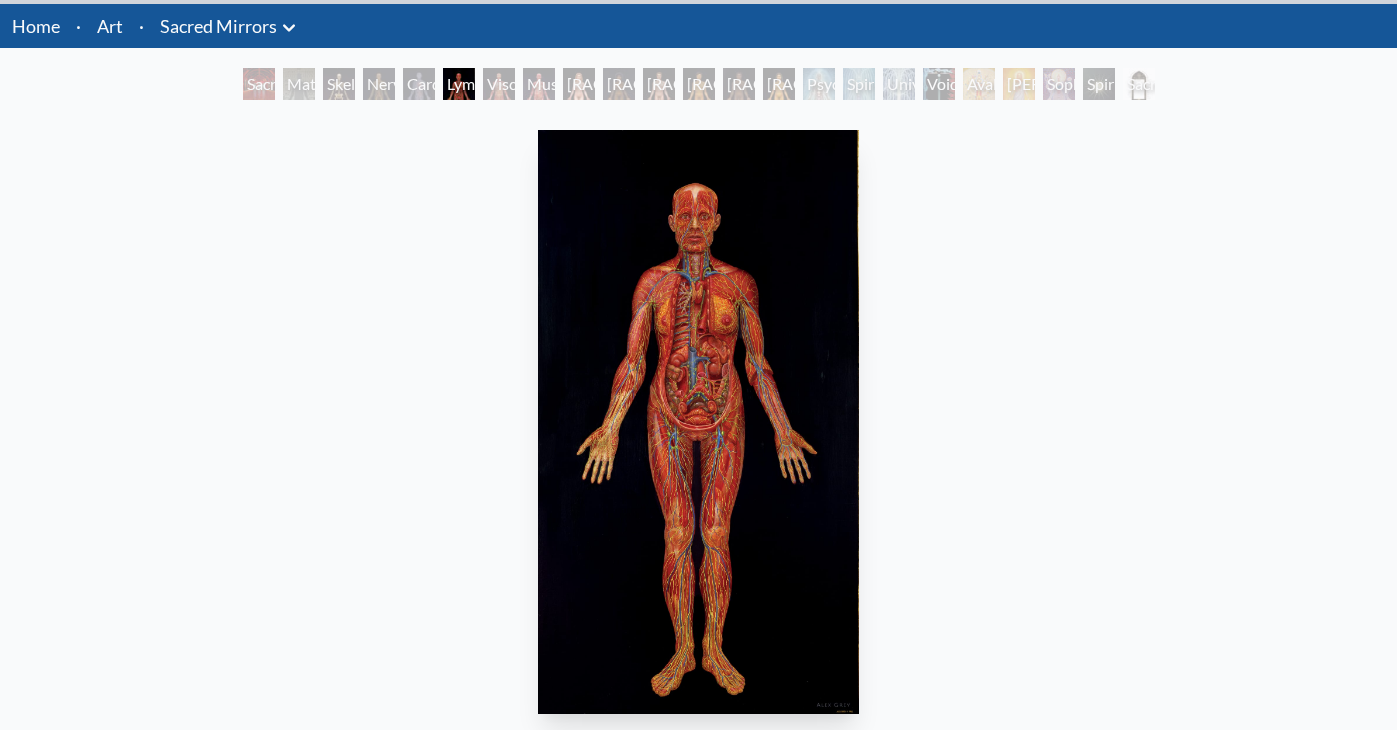 click on "Muscle System" at bounding box center [539, 84] 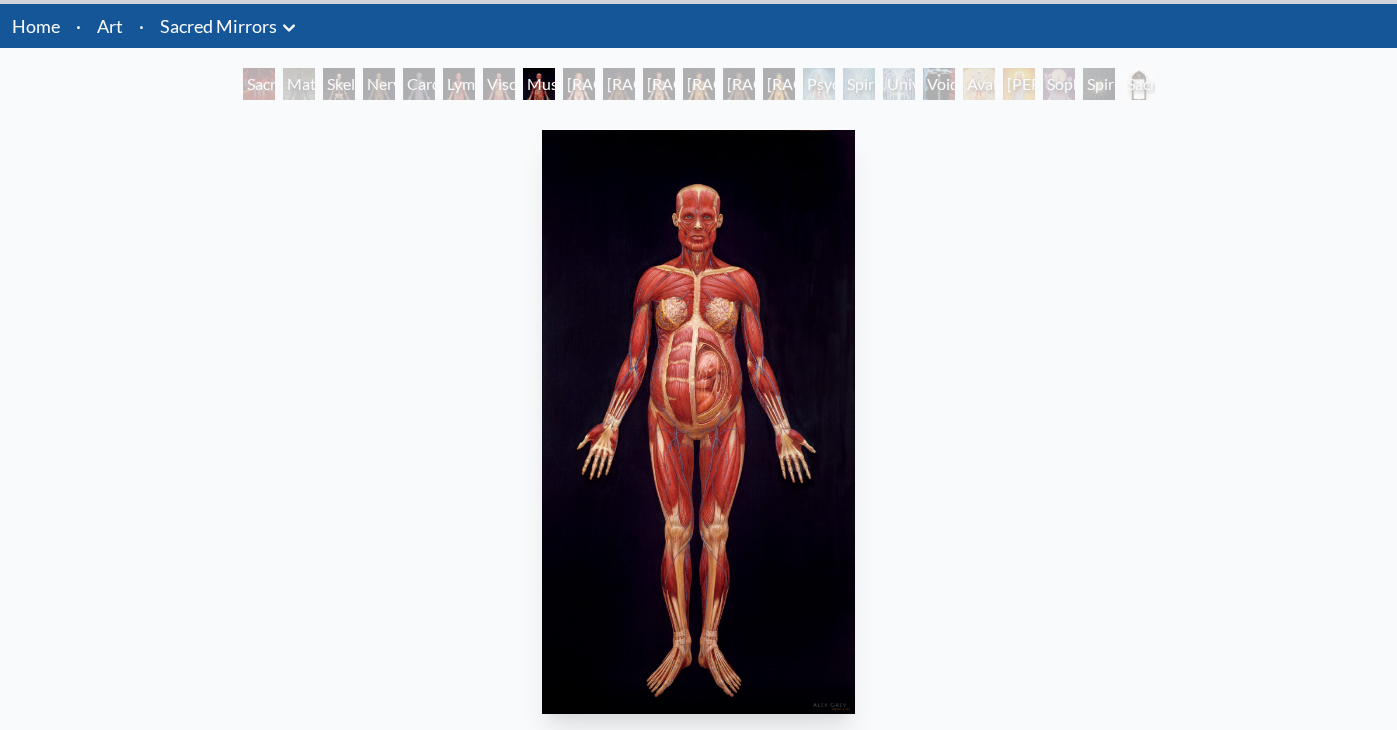 click at bounding box center (698, 422) 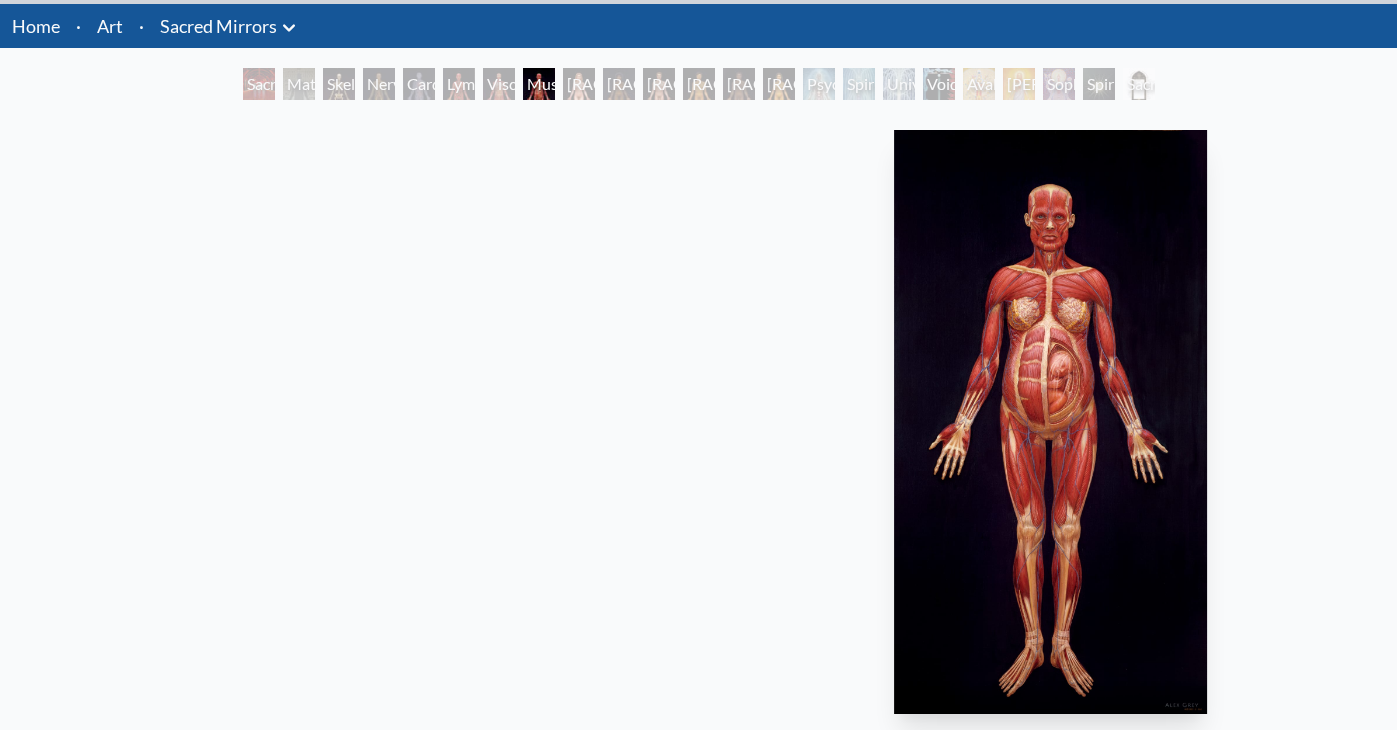 click on "Art
Writings
About
·" at bounding box center (698, 572) 